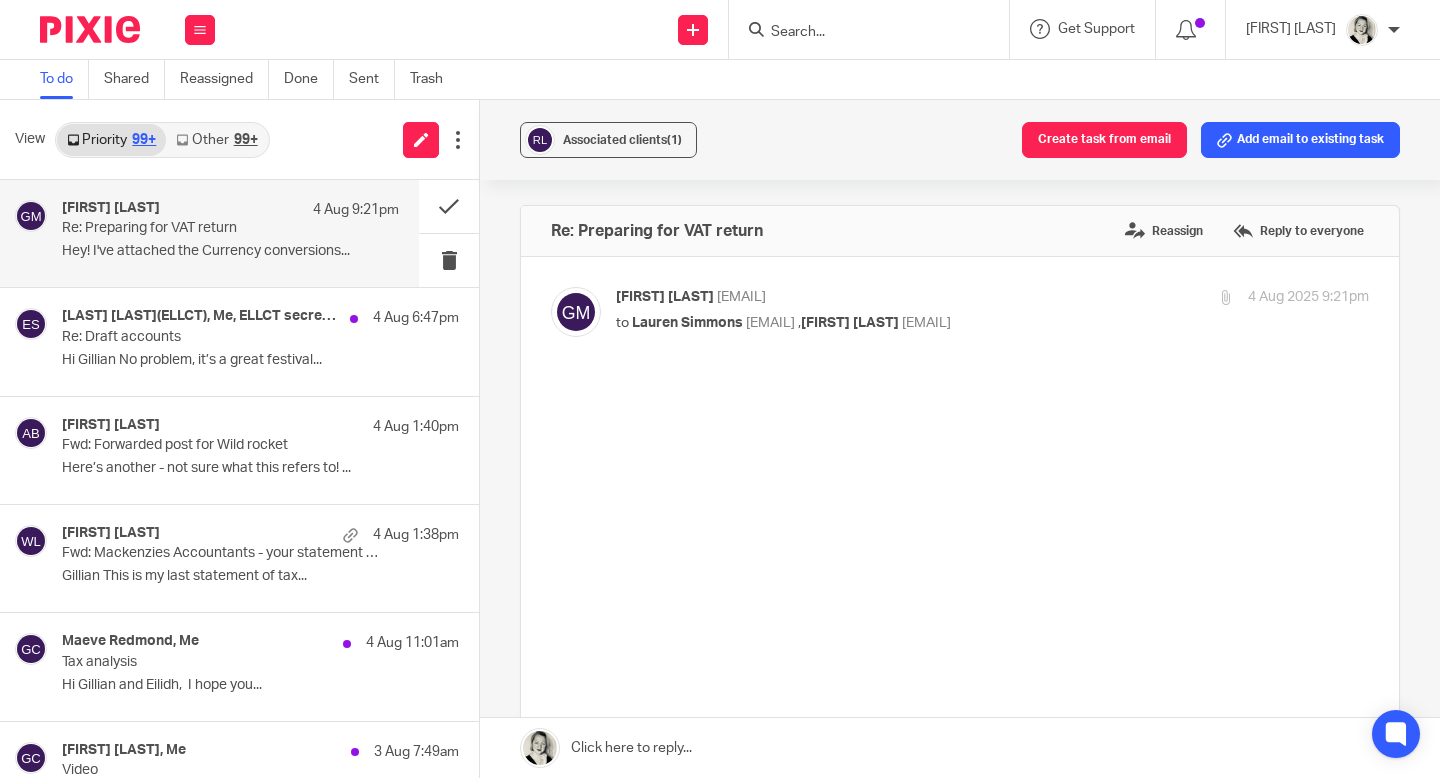 scroll, scrollTop: 0, scrollLeft: 0, axis: both 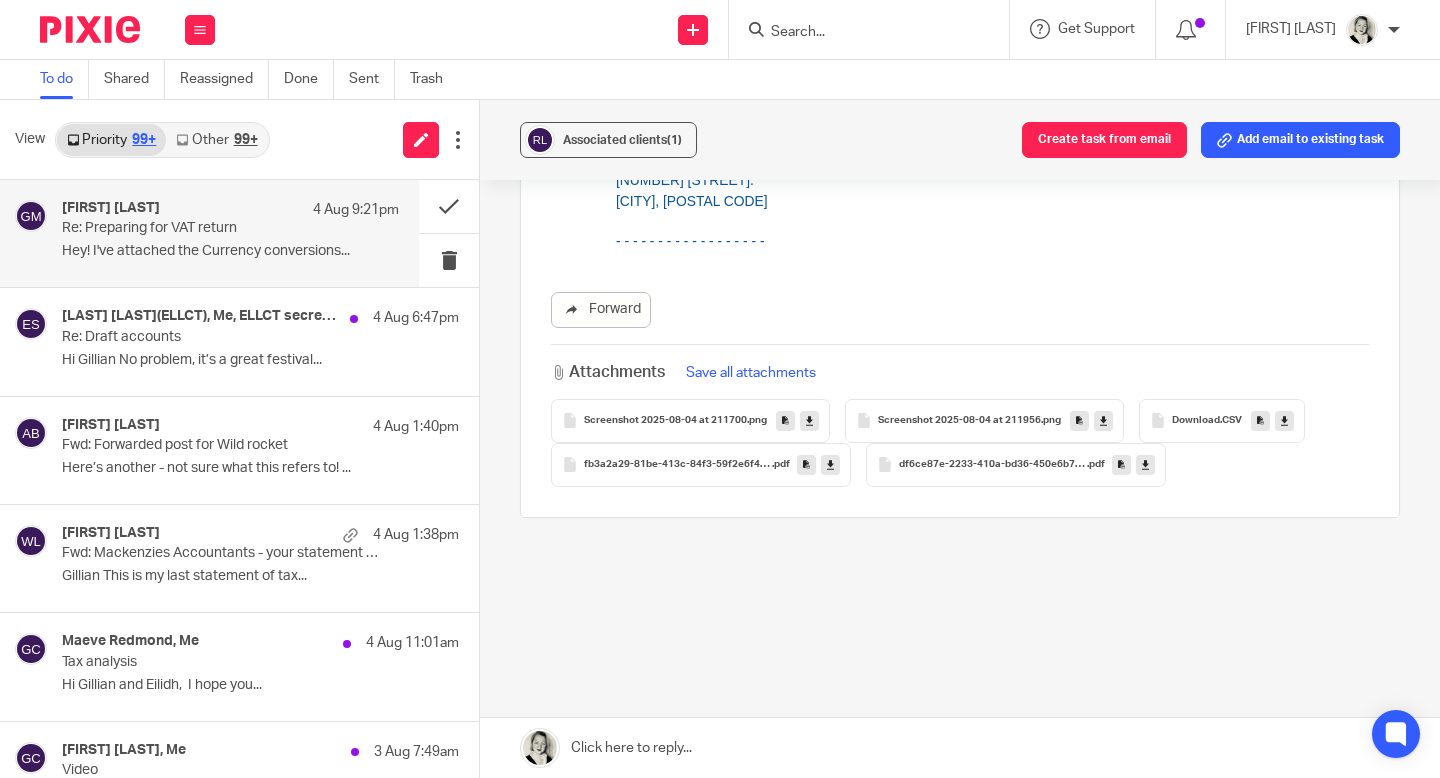 click at bounding box center (1284, 421) 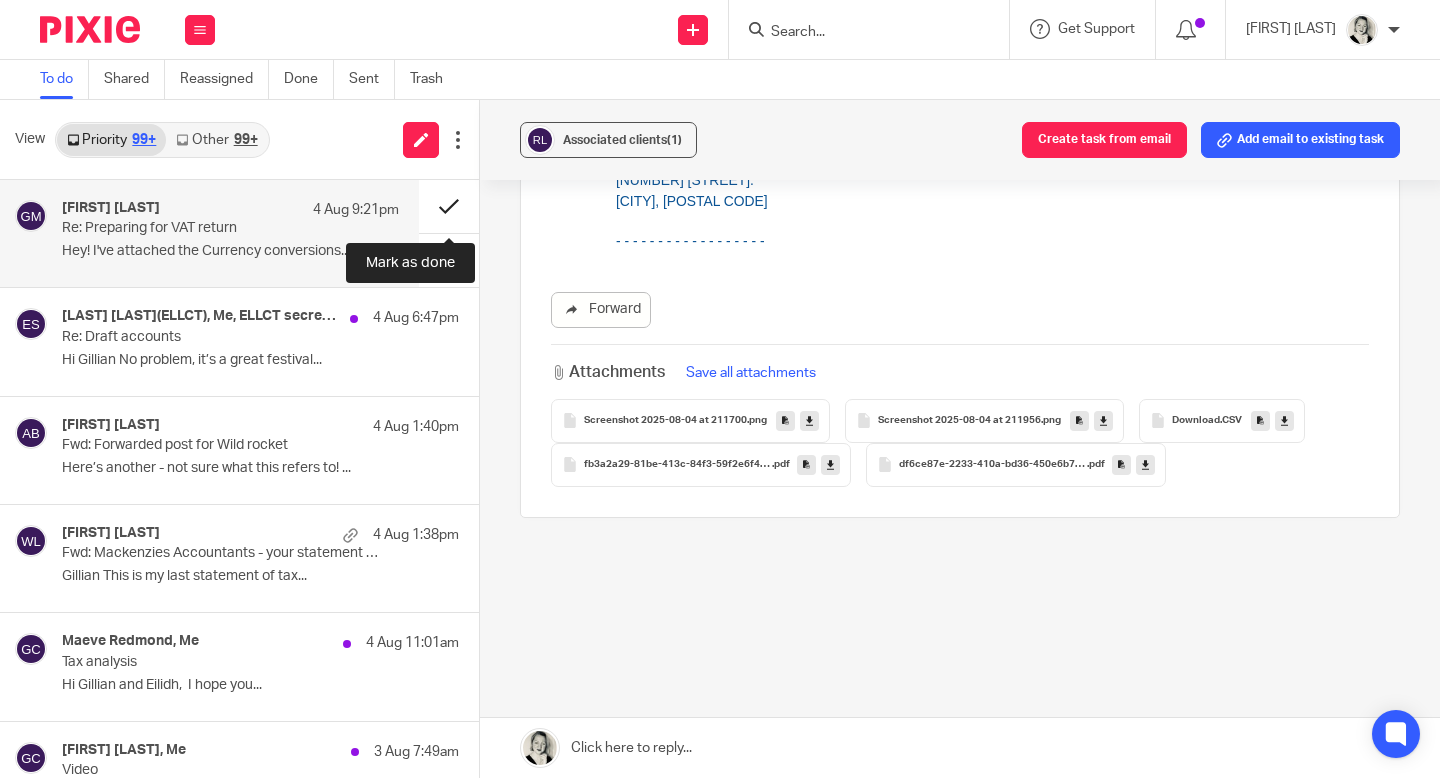 click at bounding box center [449, 206] 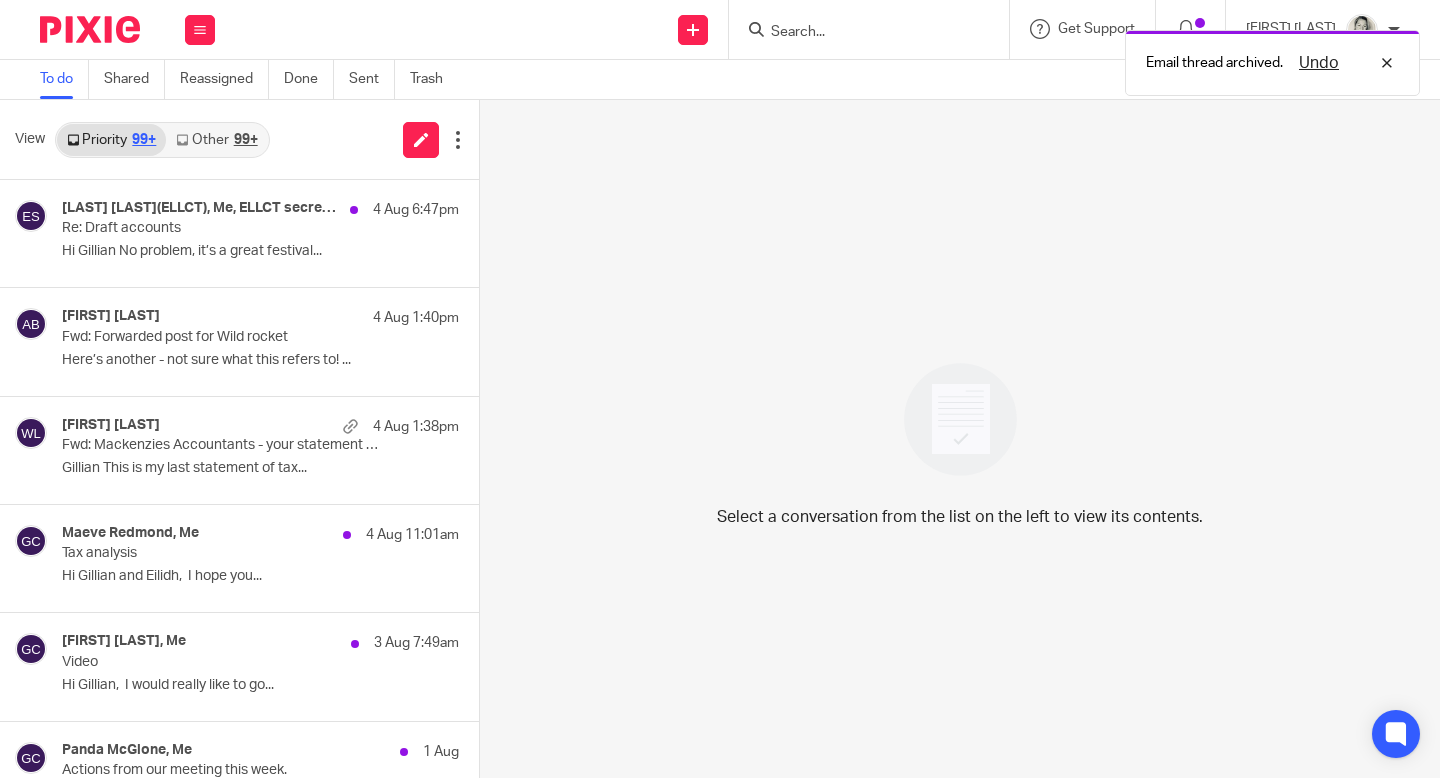 click on "99+" at bounding box center (246, 140) 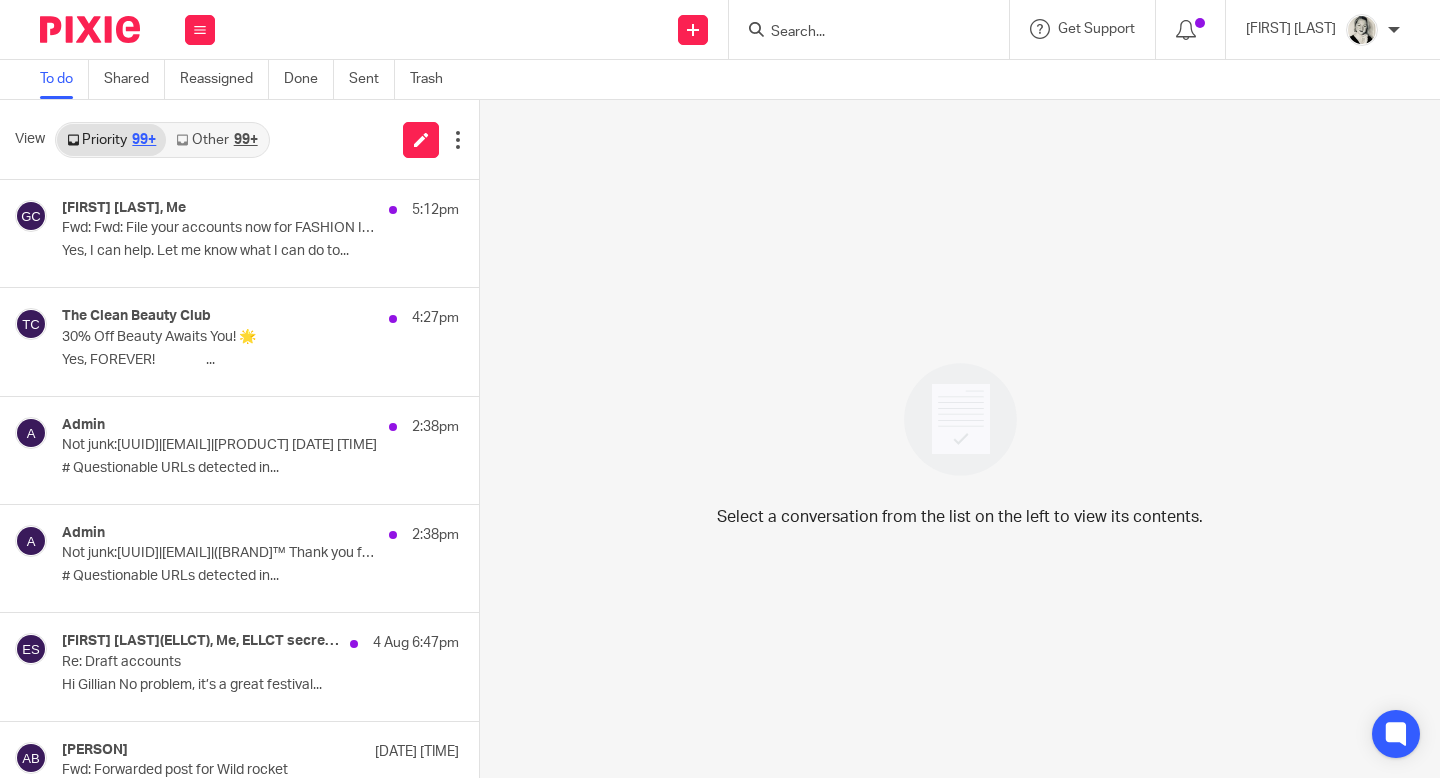 drag, startPoint x: 0, startPoint y: 0, endPoint x: 250, endPoint y: 144, distance: 288.5065 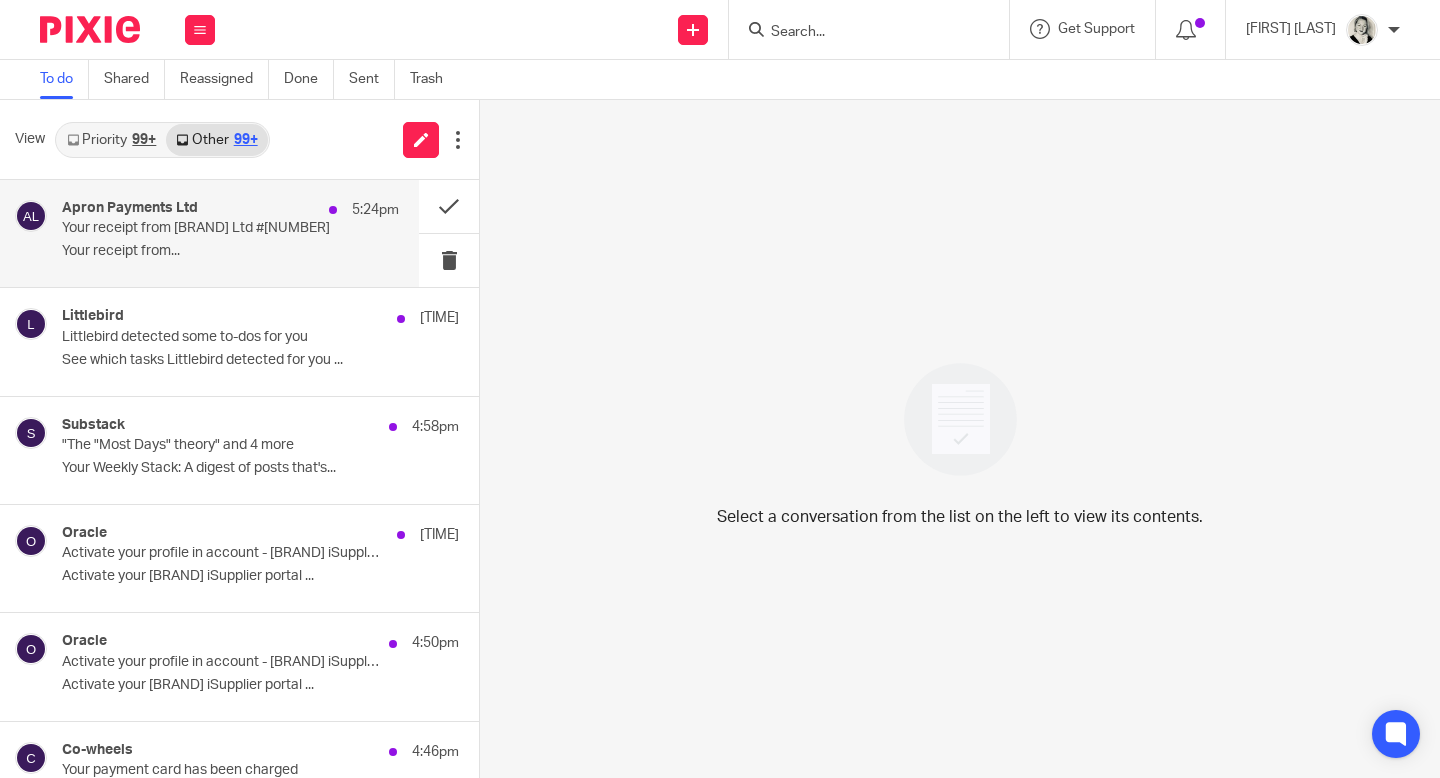click on "Your receipt from Apron Payments Ltd #2075-2923" at bounding box center (197, 228) 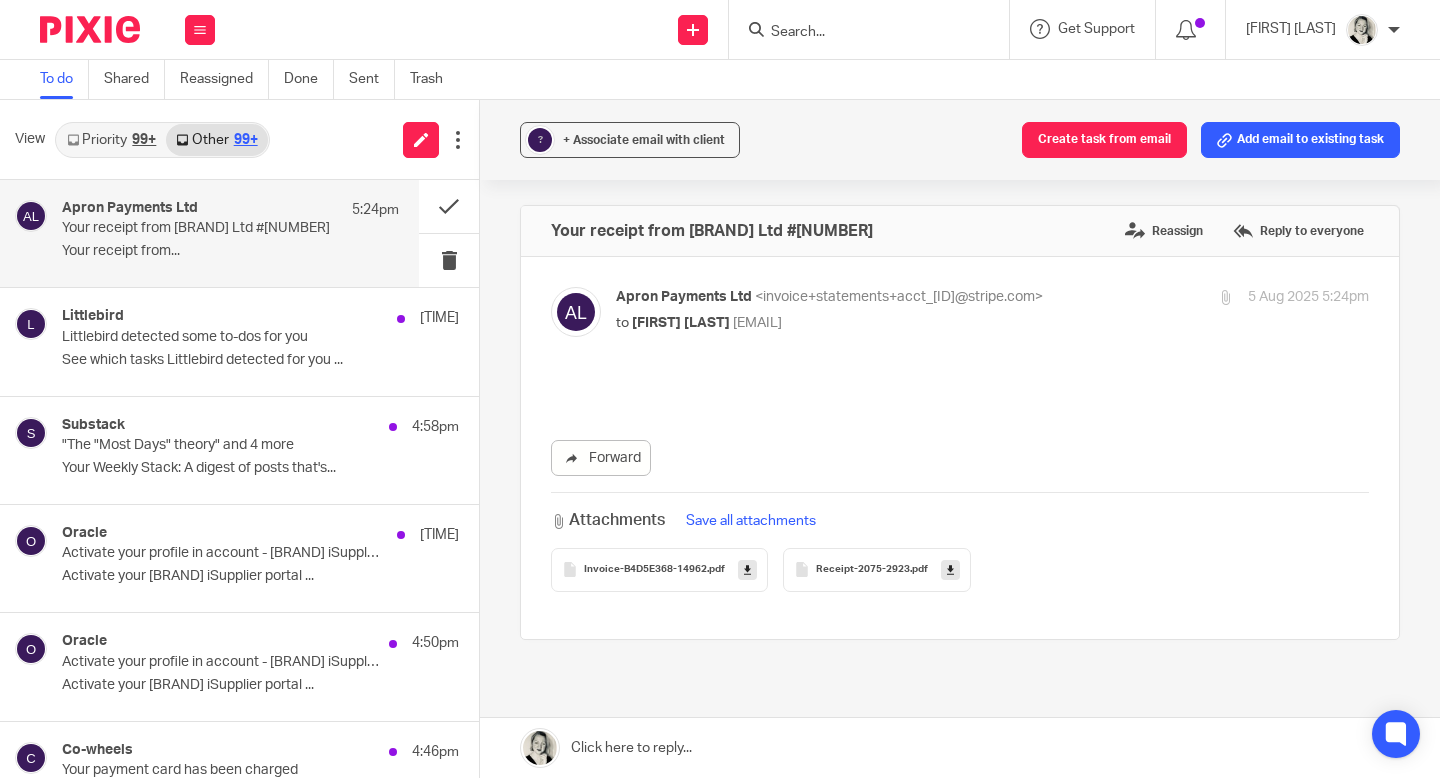 scroll, scrollTop: 0, scrollLeft: 0, axis: both 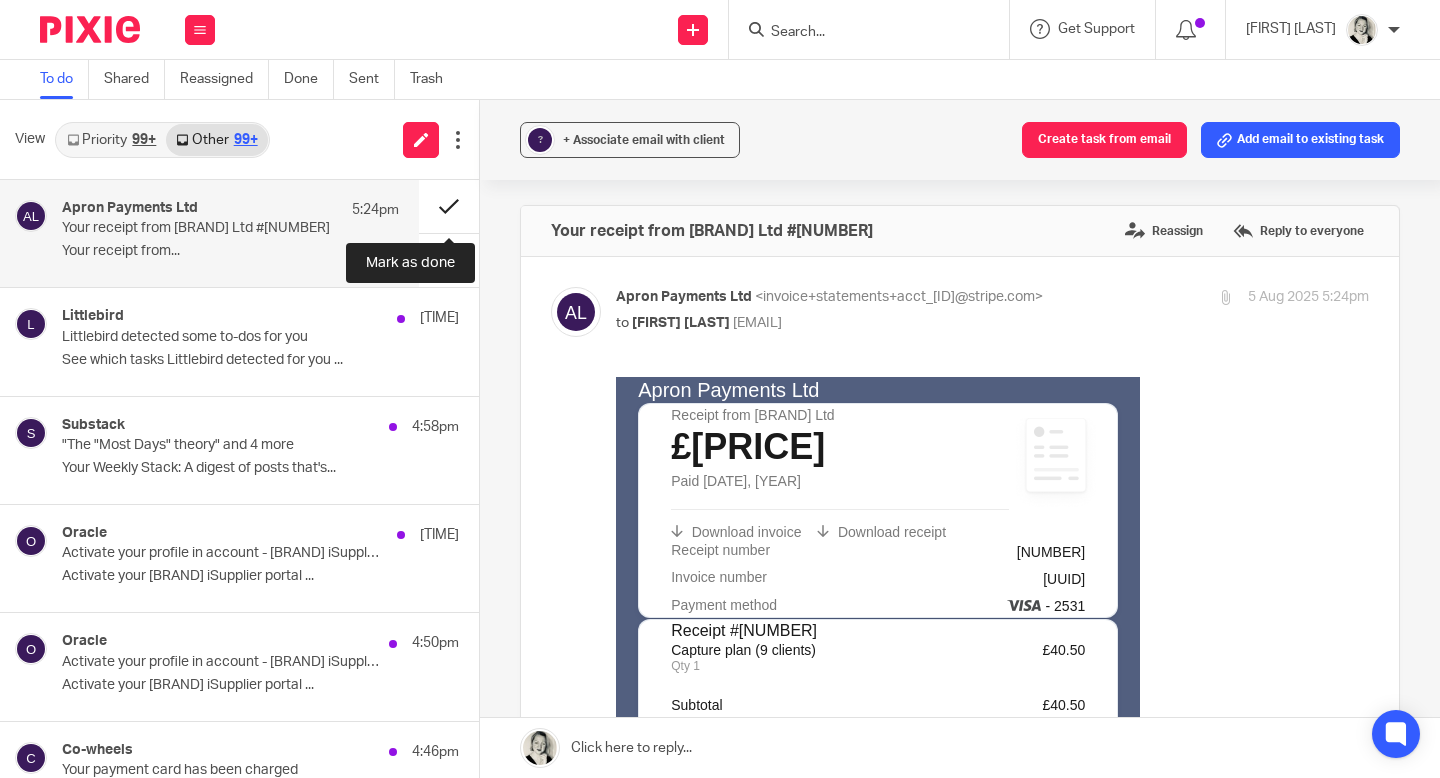 click at bounding box center [449, 206] 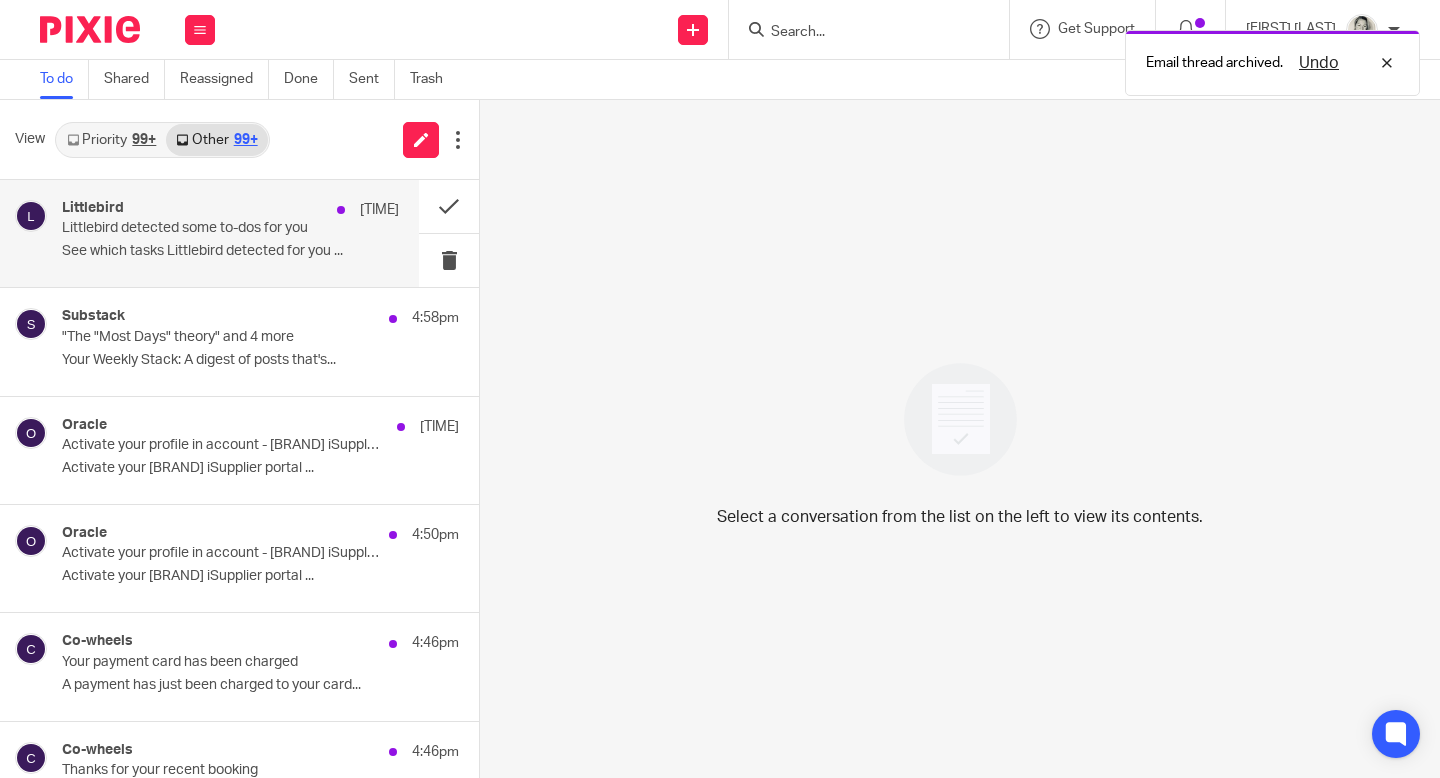 click on "See which tasks Littlebird detected for you    ..." at bounding box center [230, 251] 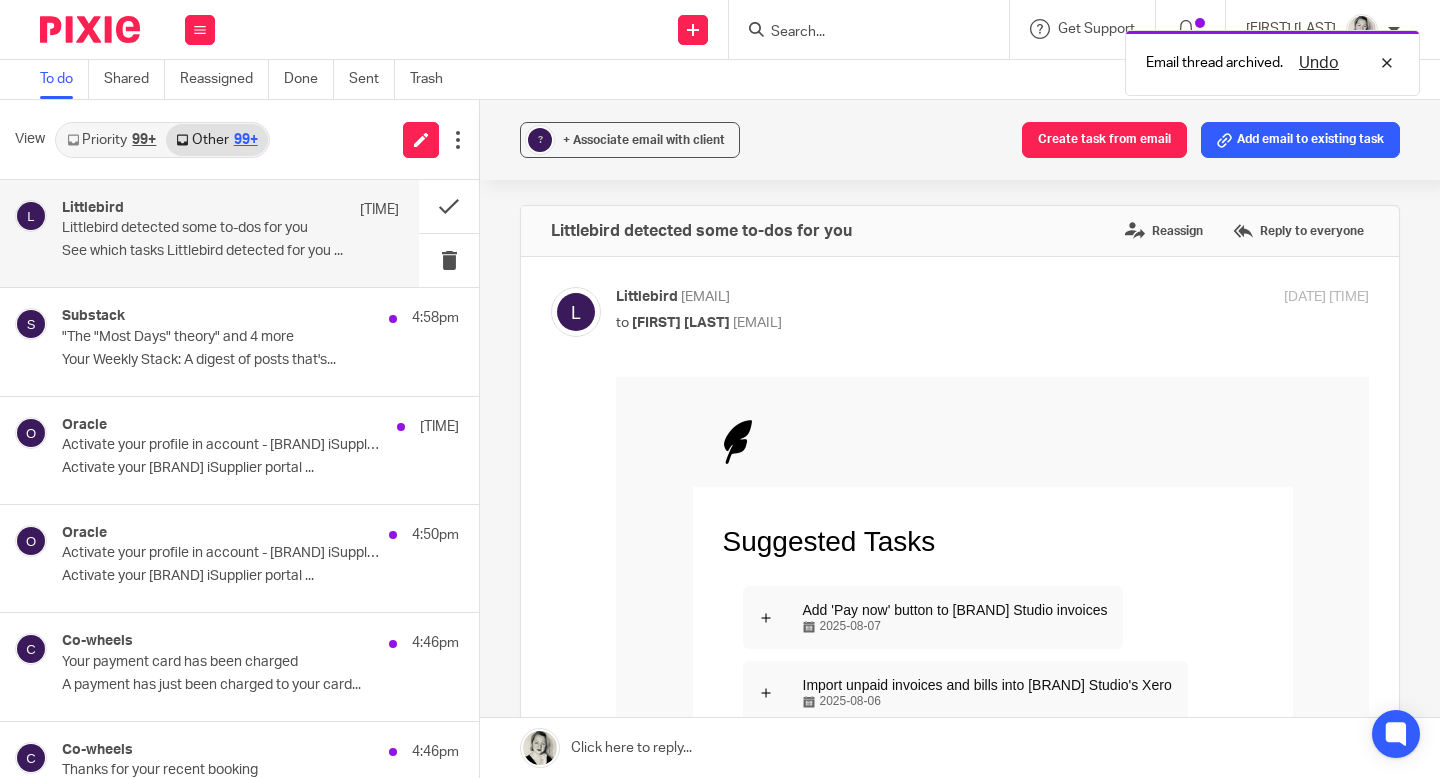 scroll, scrollTop: 0, scrollLeft: 0, axis: both 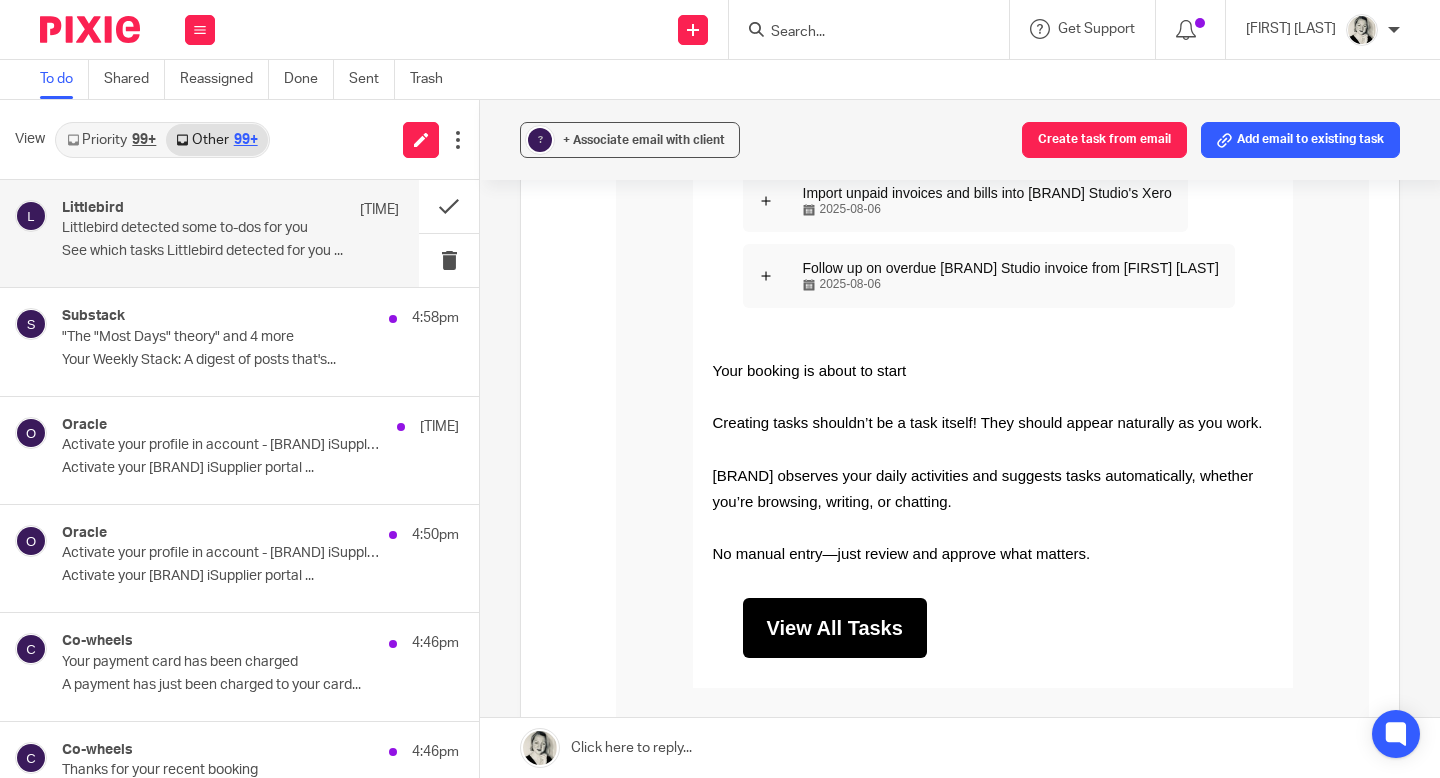 click on "View All Tasks" at bounding box center [835, 628] 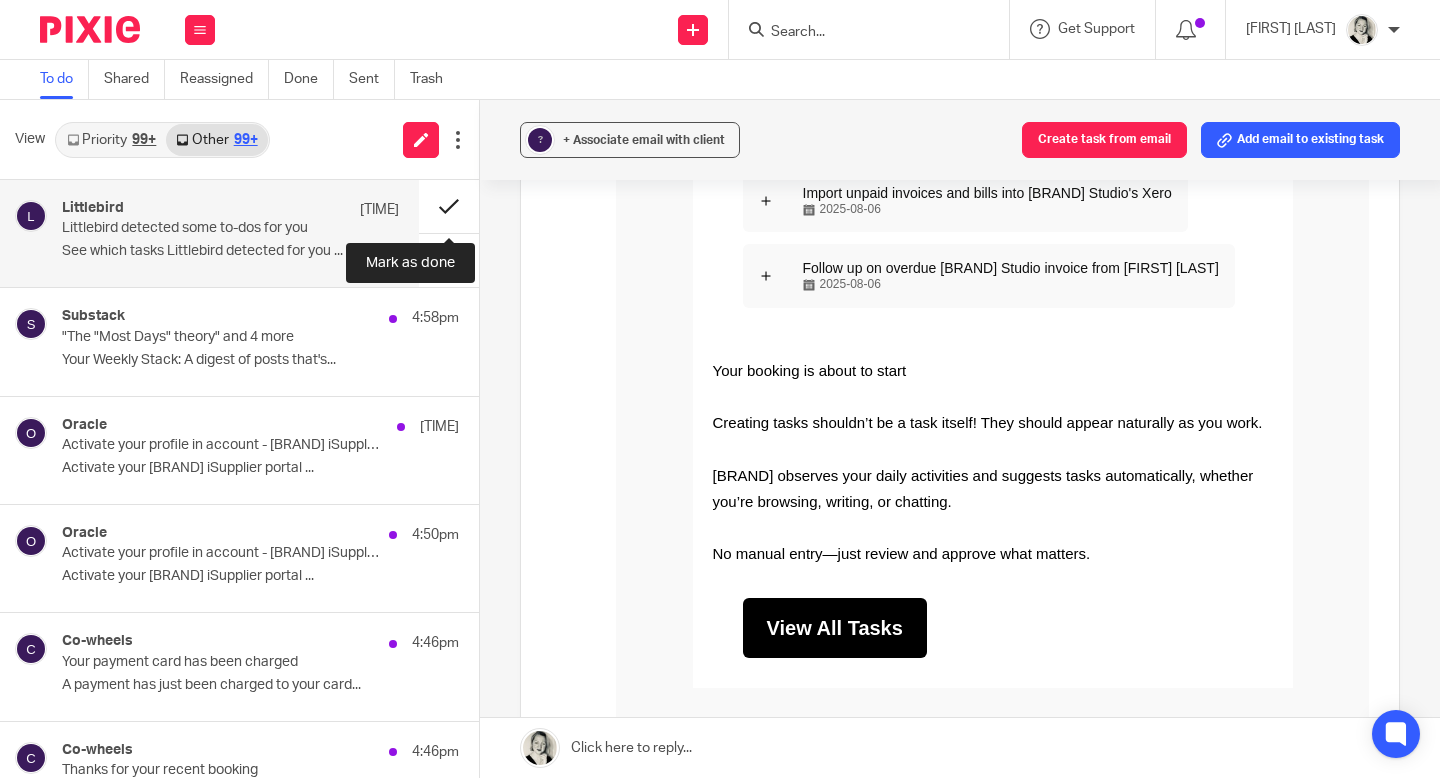 click at bounding box center (449, 206) 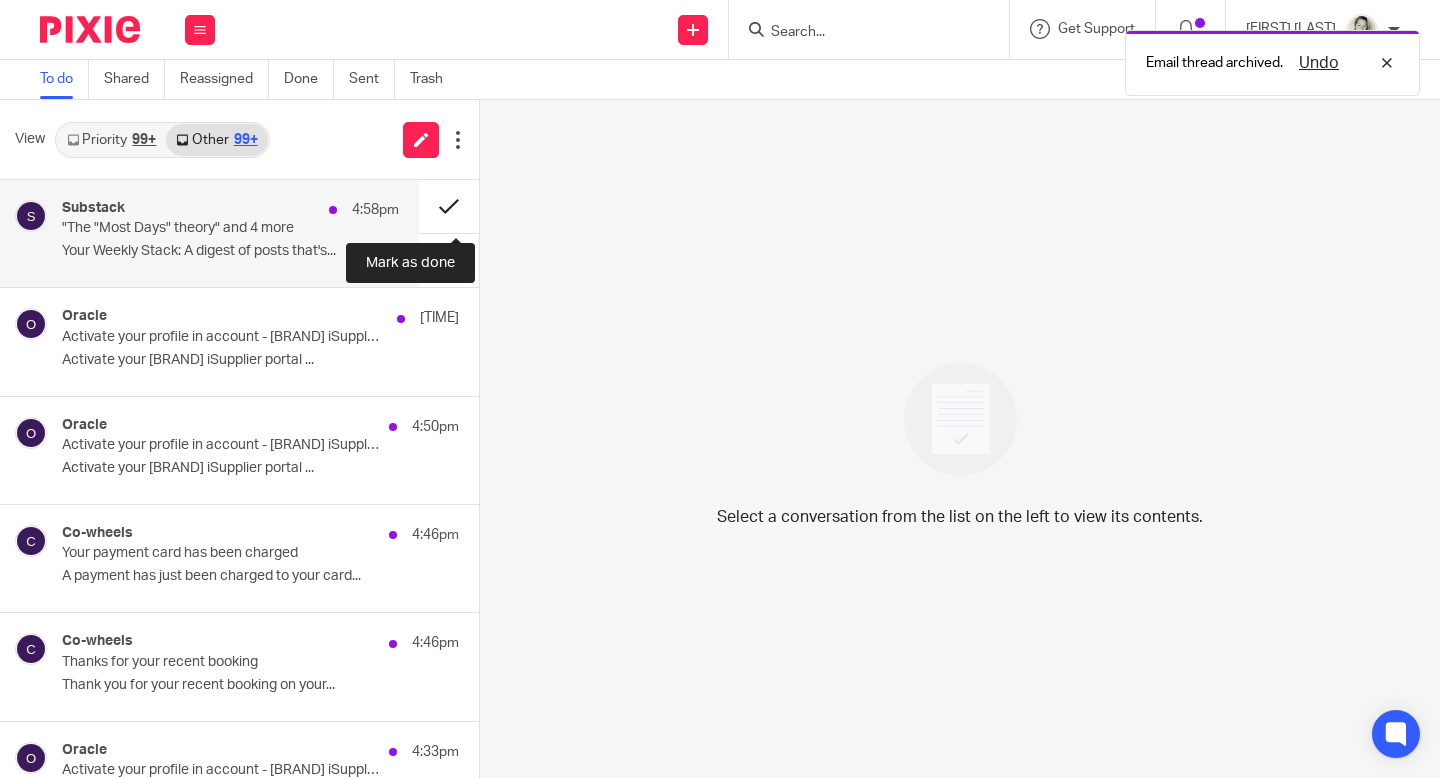 click at bounding box center [449, 206] 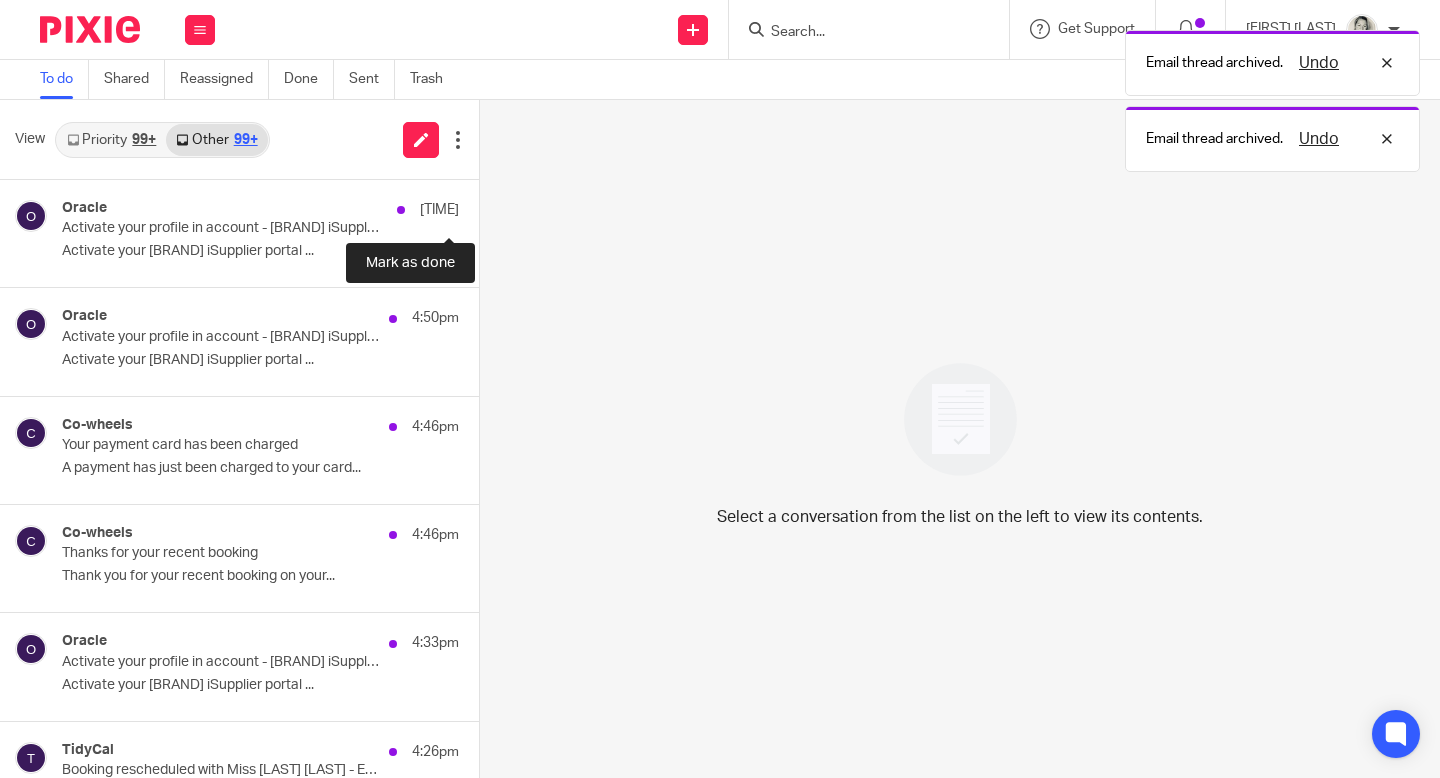click at bounding box center [487, 206] 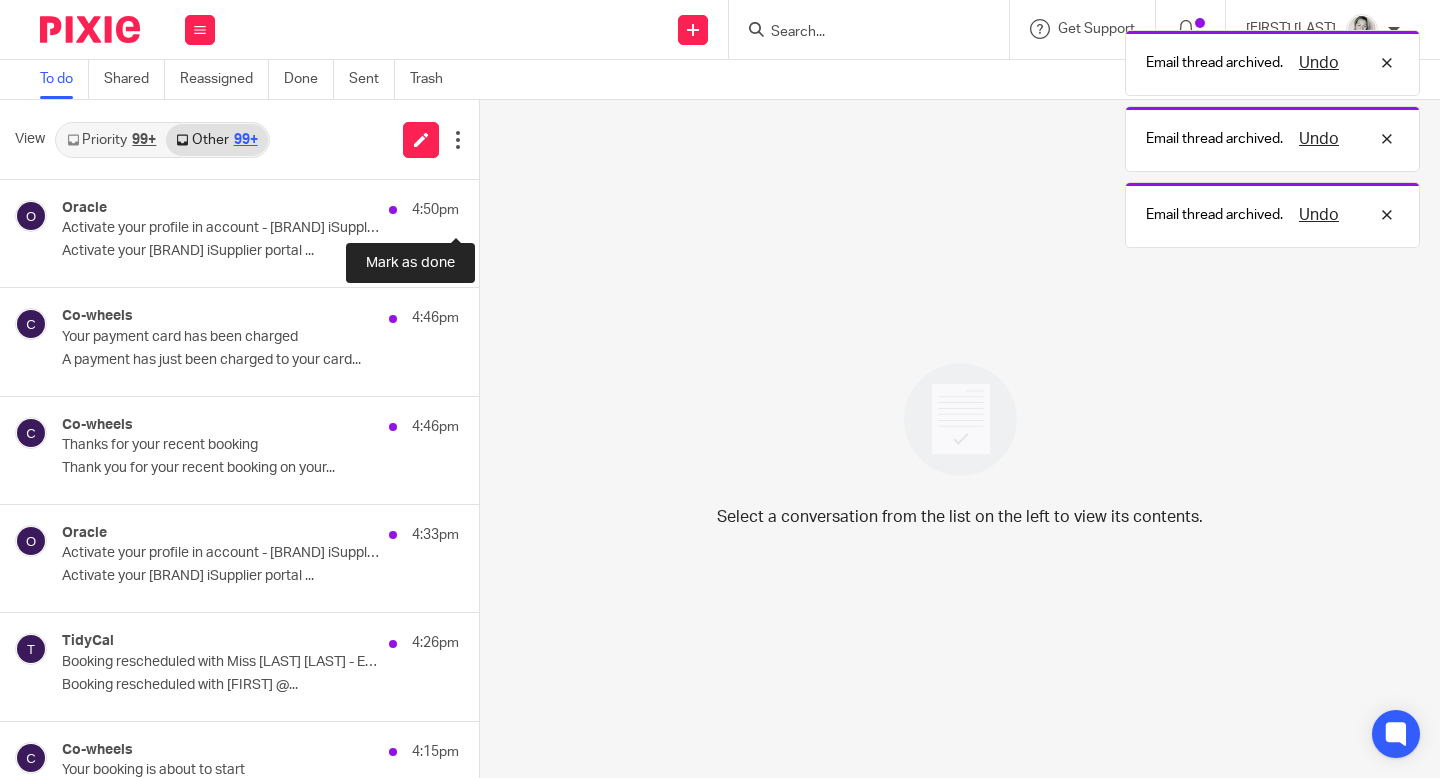 click at bounding box center (487, 206) 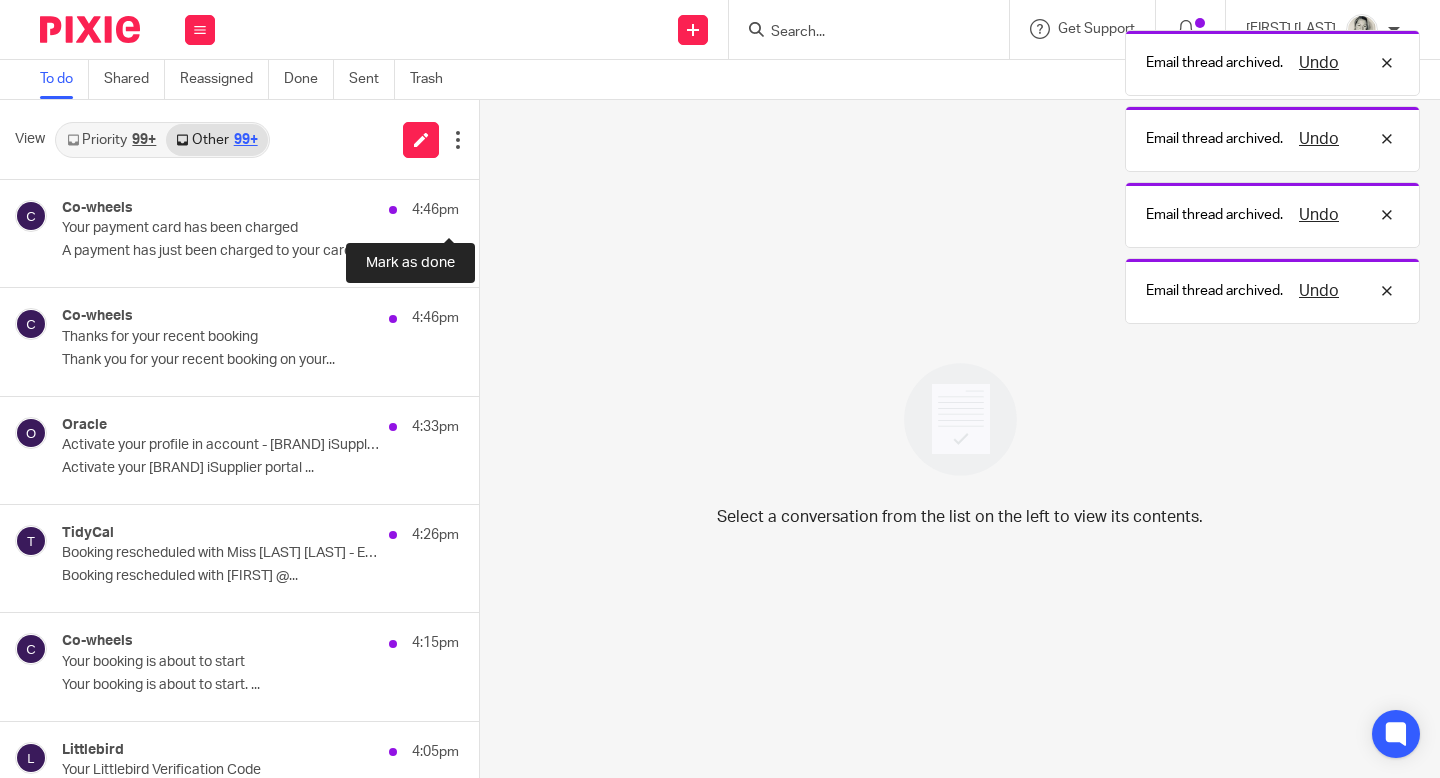 click at bounding box center (487, 206) 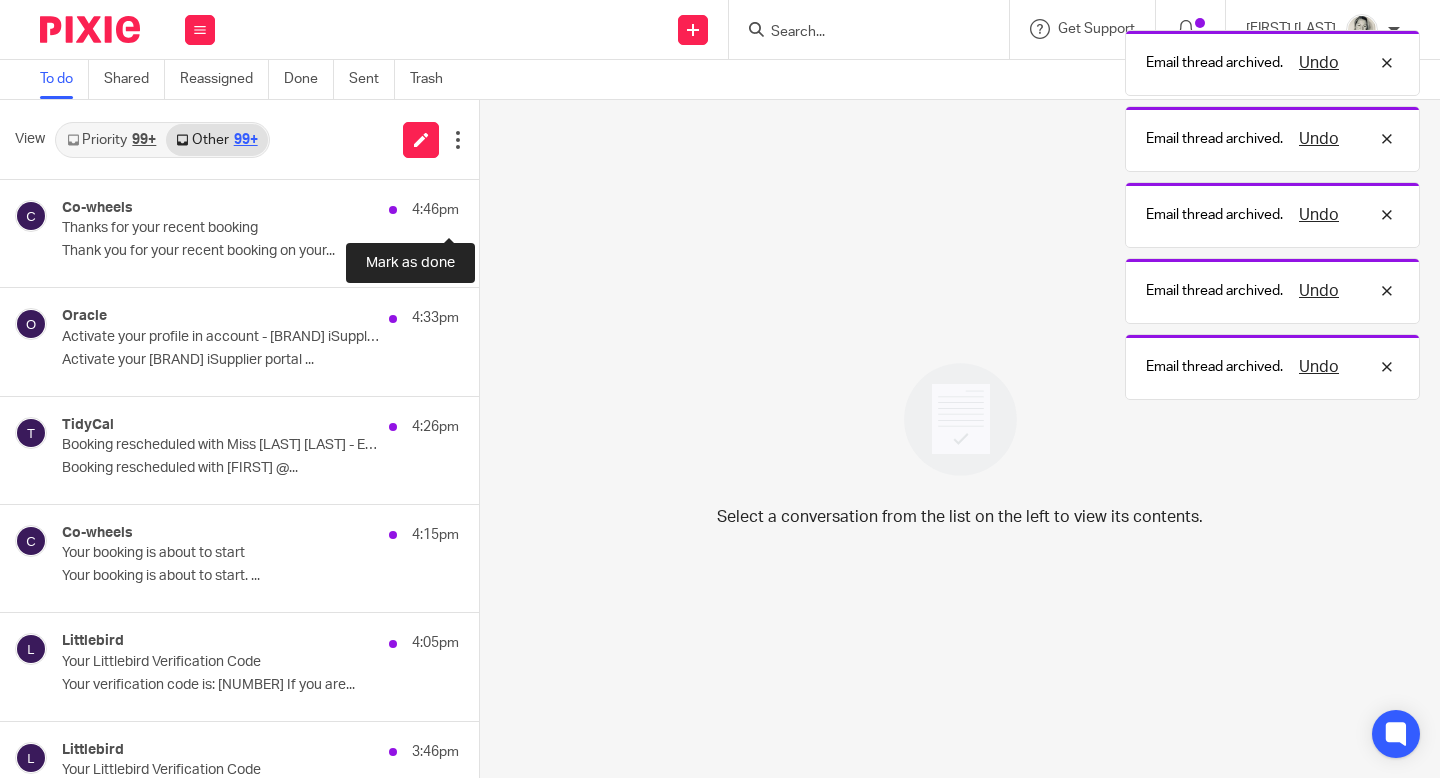 click at bounding box center [487, 206] 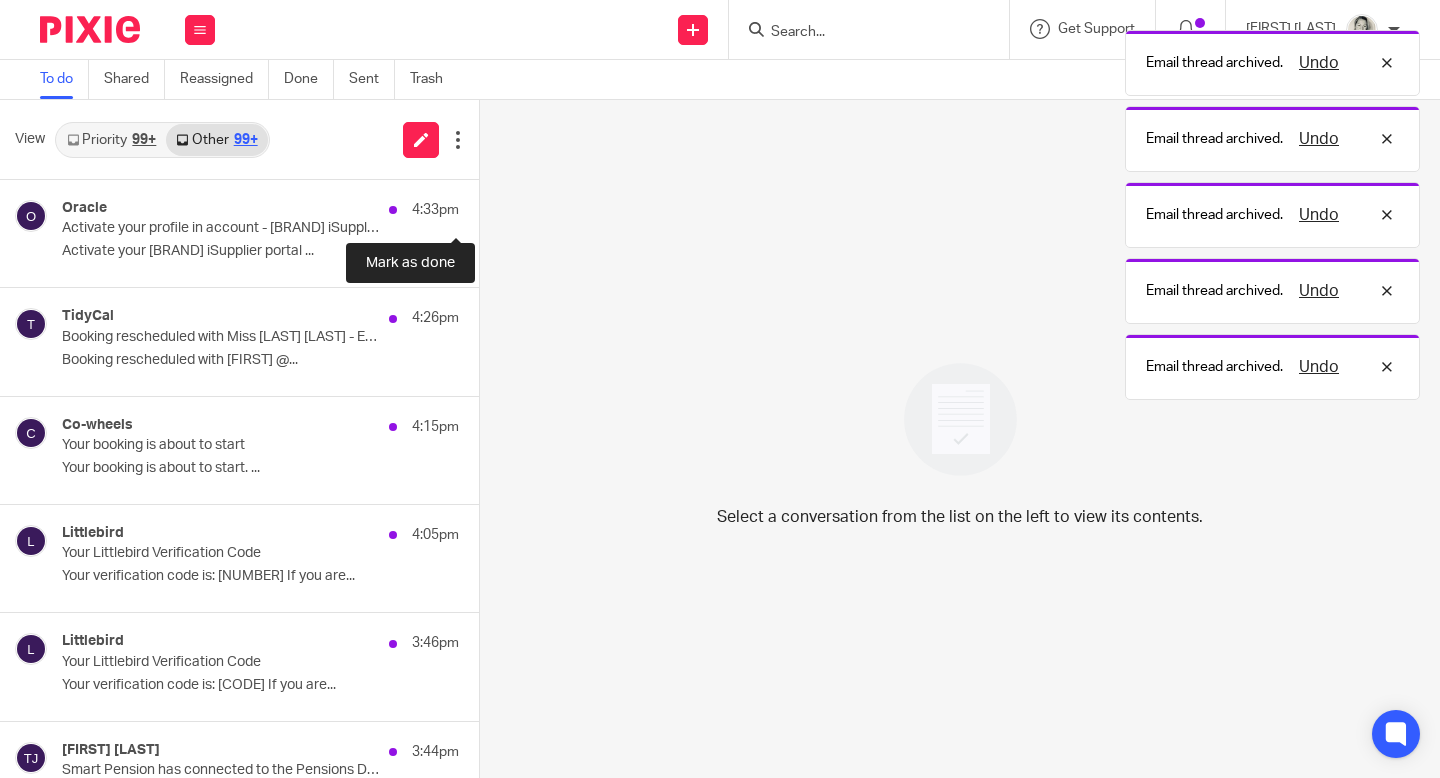 click at bounding box center (487, 206) 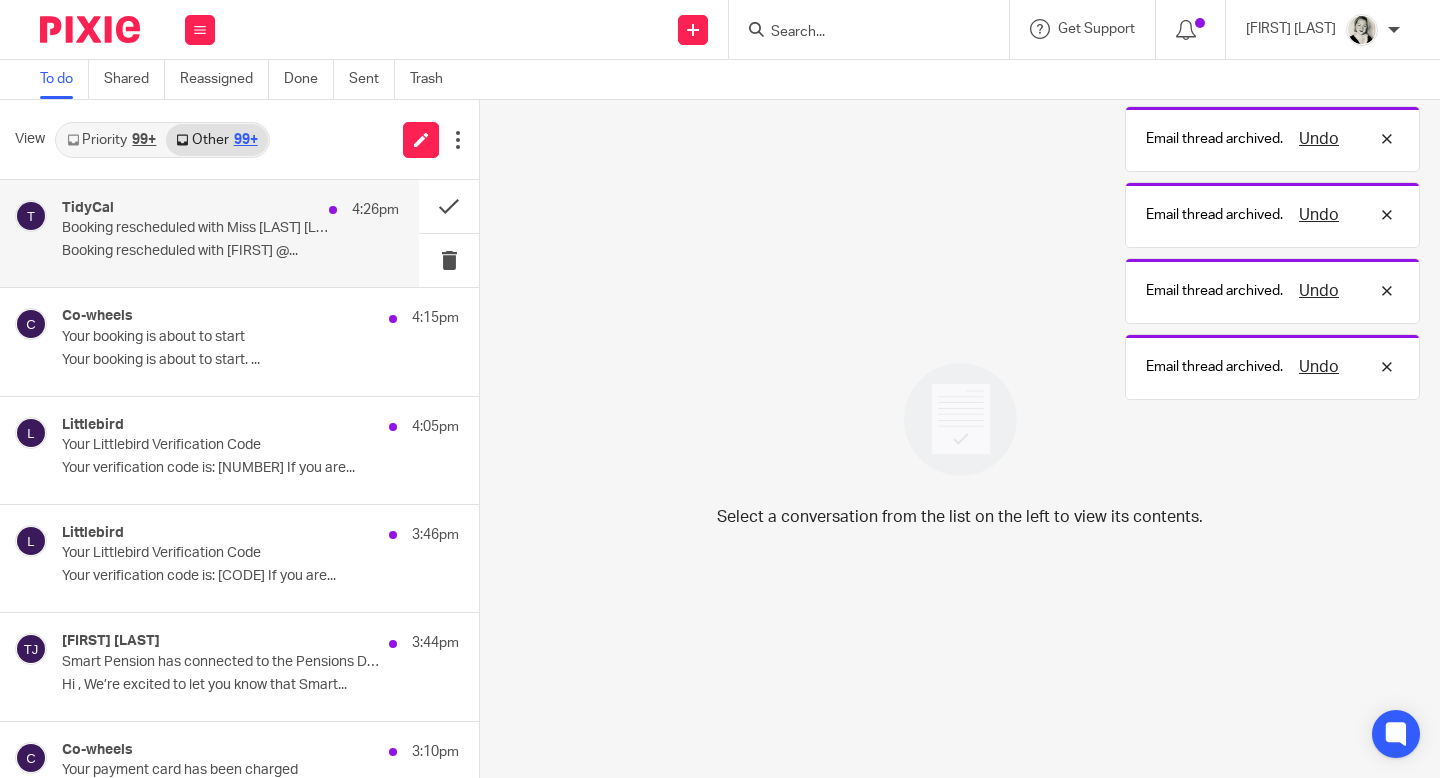 click on "Booking rescheduled      Hello, Gillian @..." at bounding box center (230, 251) 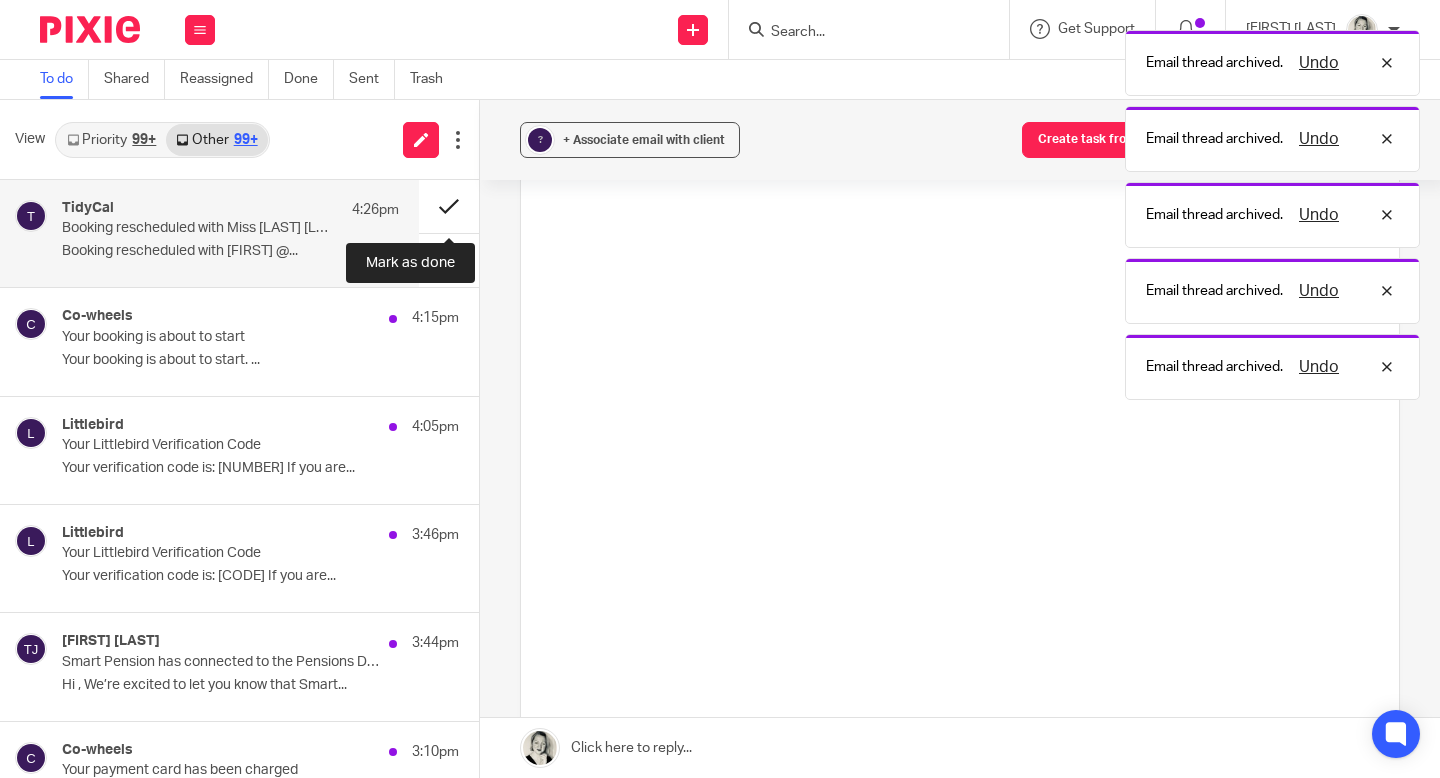 scroll, scrollTop: 0, scrollLeft: 0, axis: both 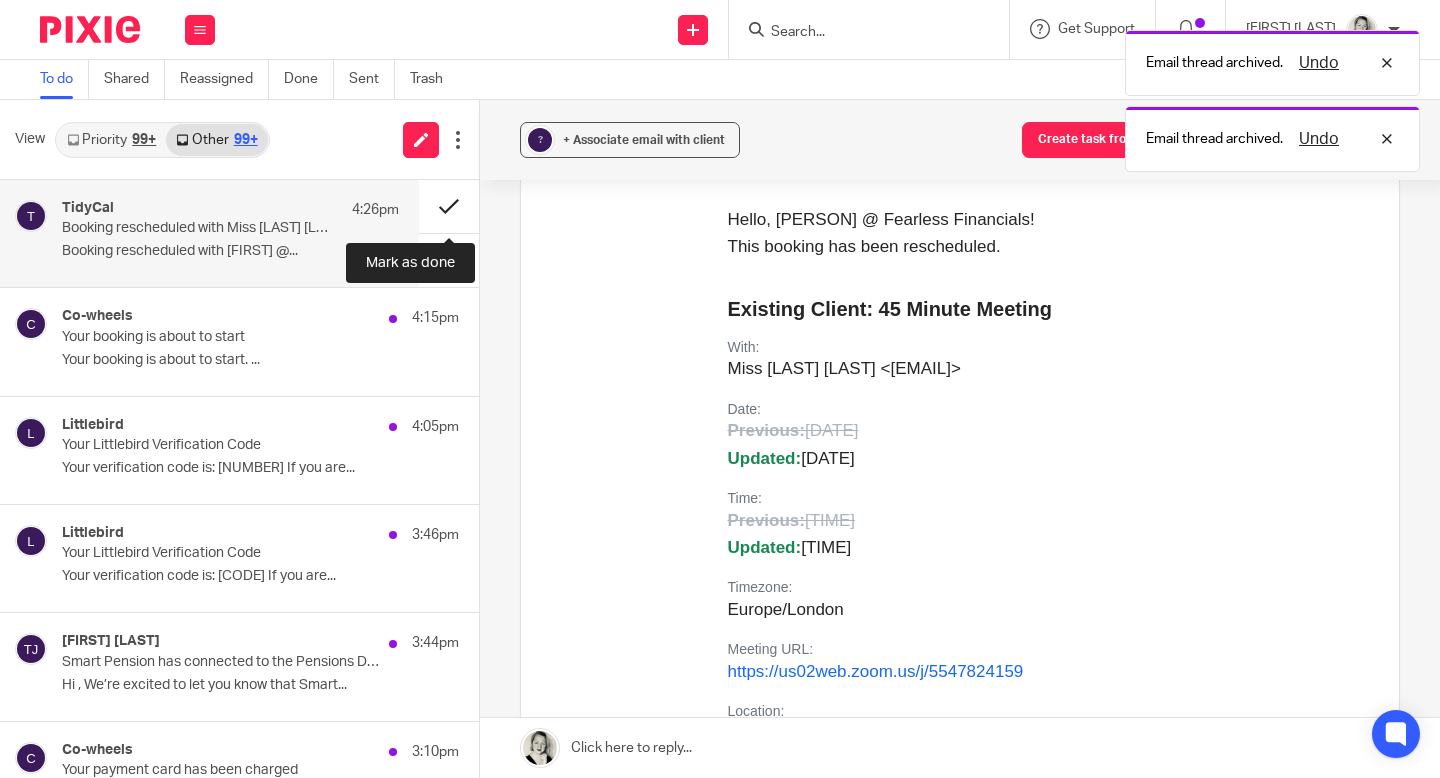 click at bounding box center (449, 206) 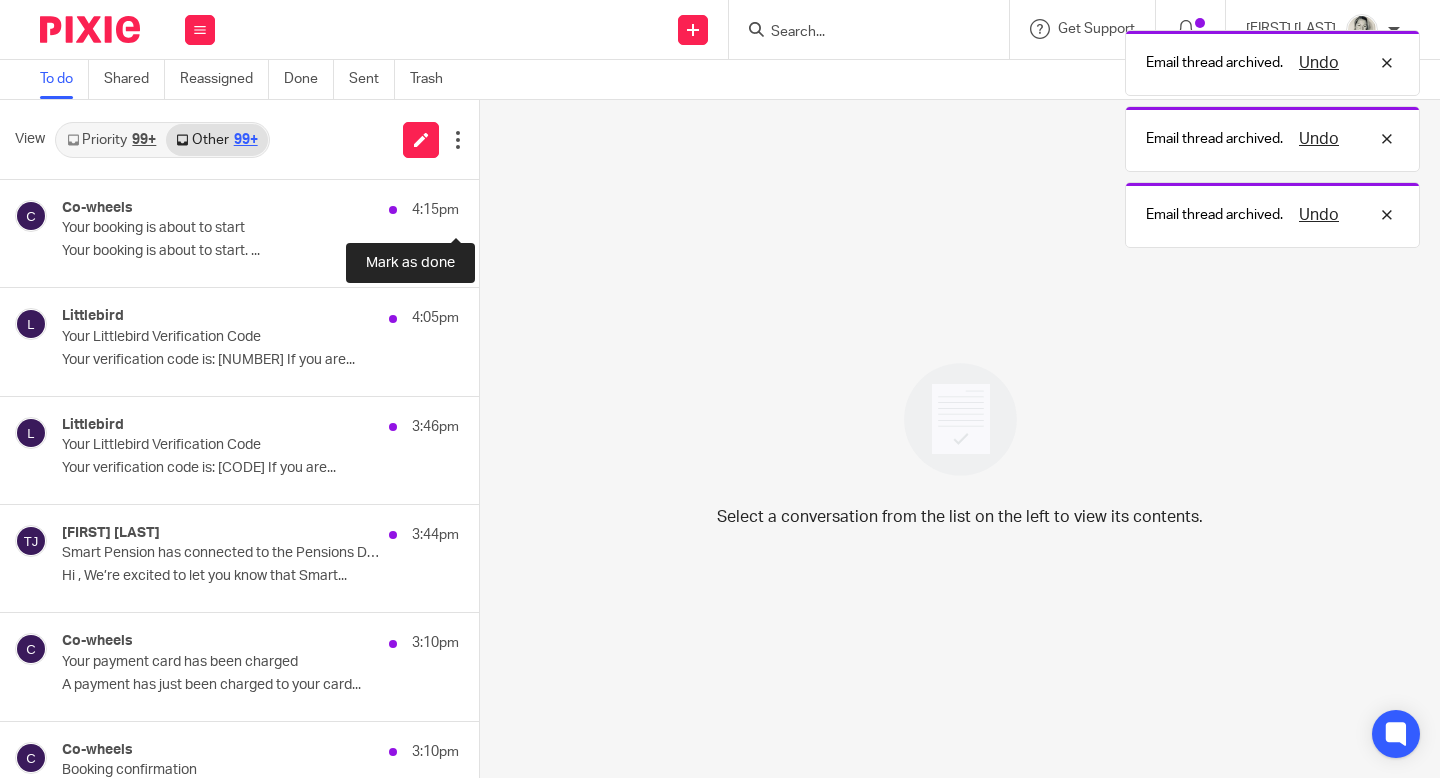 click at bounding box center (487, 206) 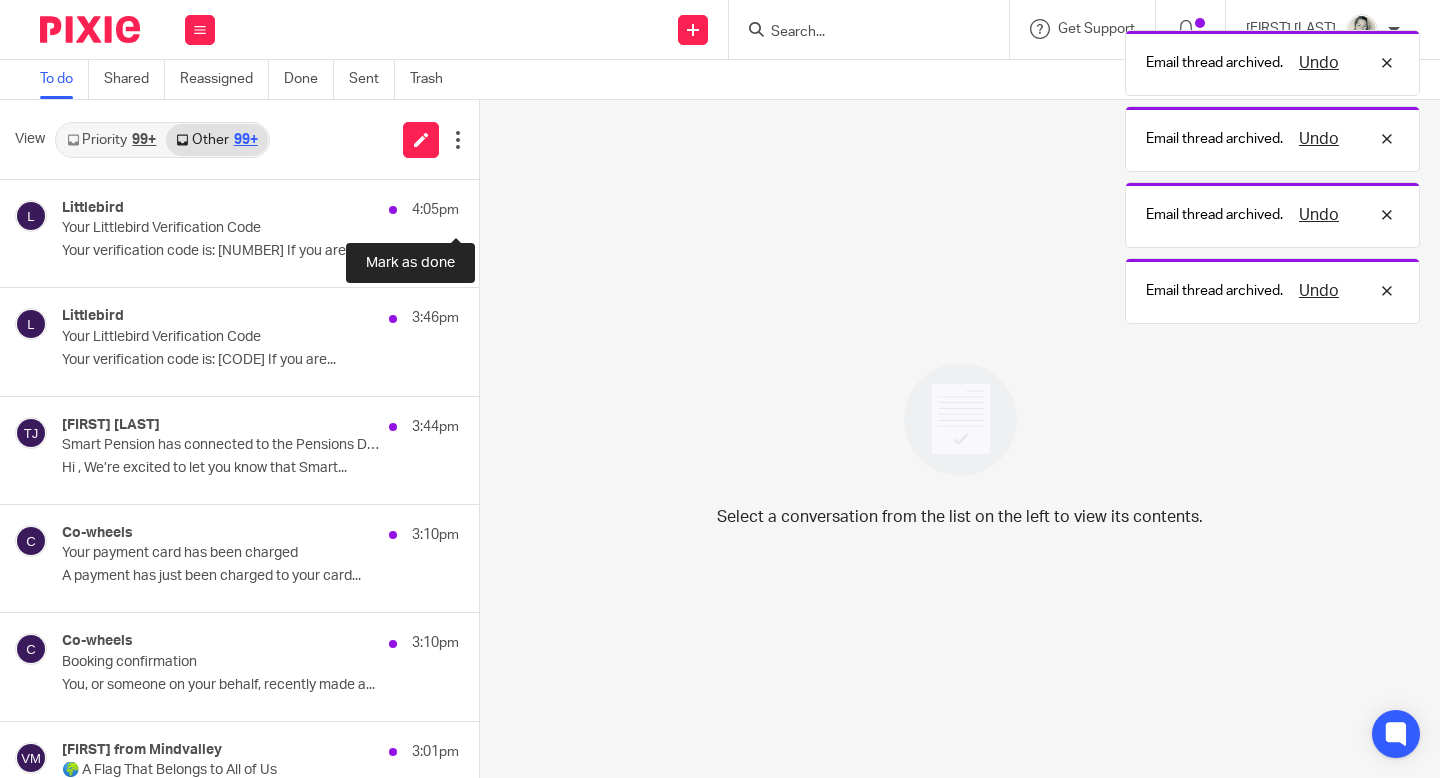 click at bounding box center [487, 206] 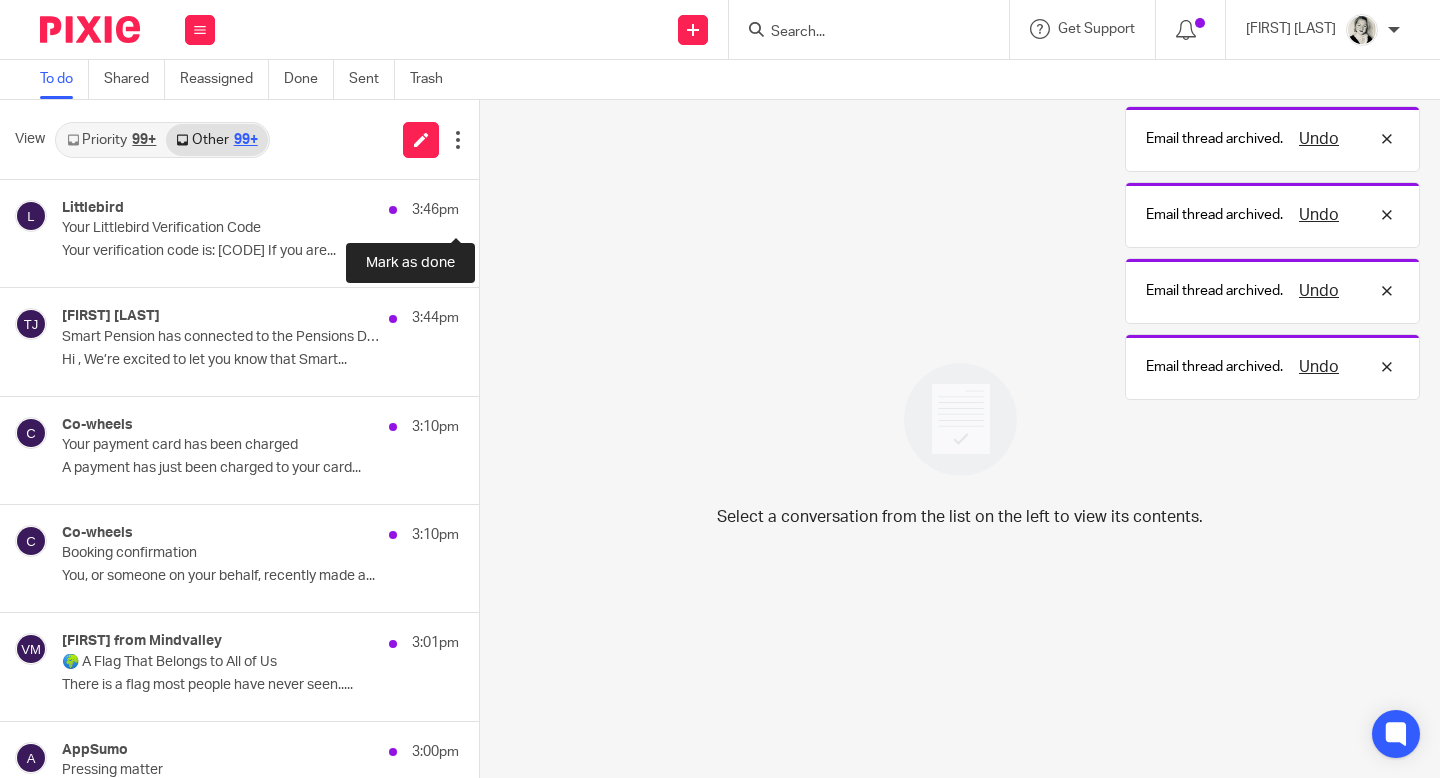 click at bounding box center [487, 206] 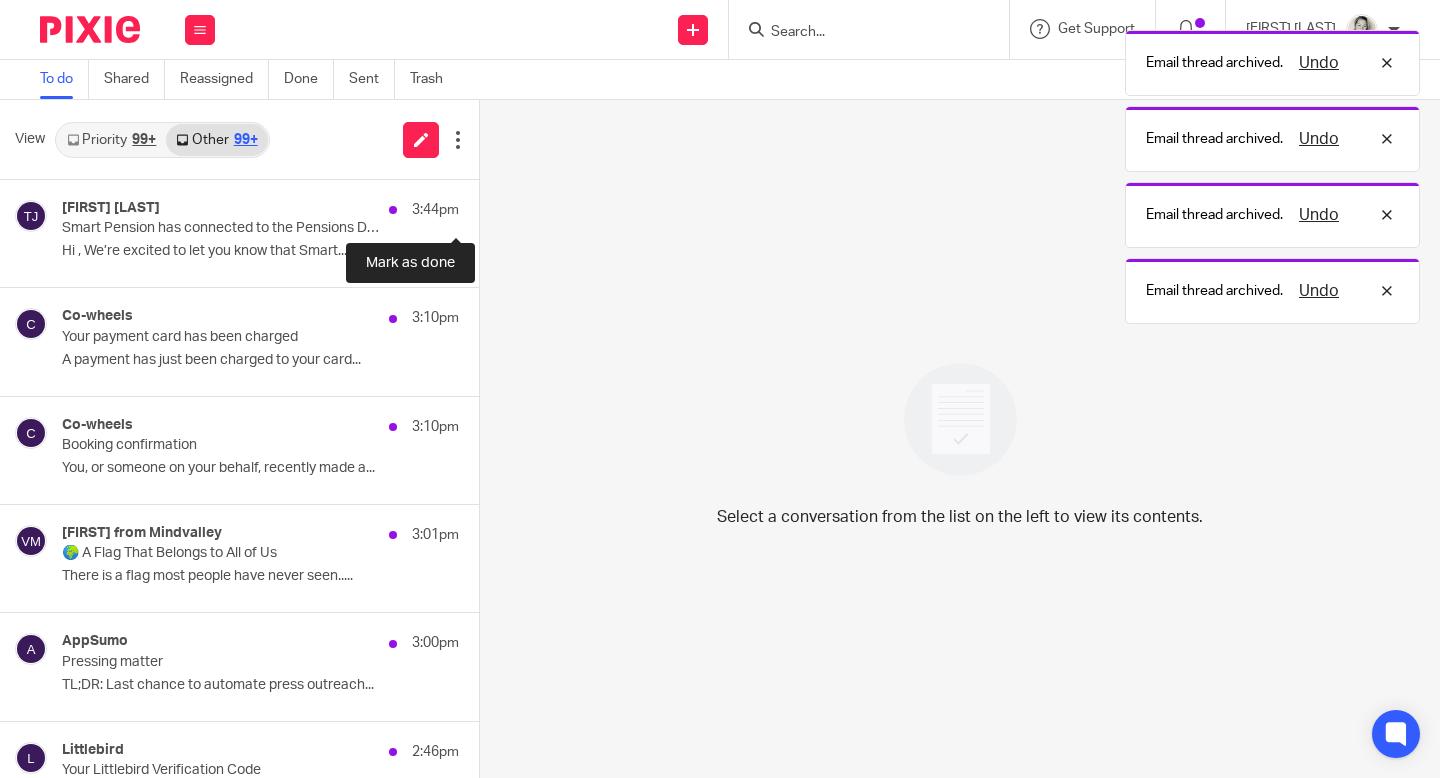 click at bounding box center (487, 206) 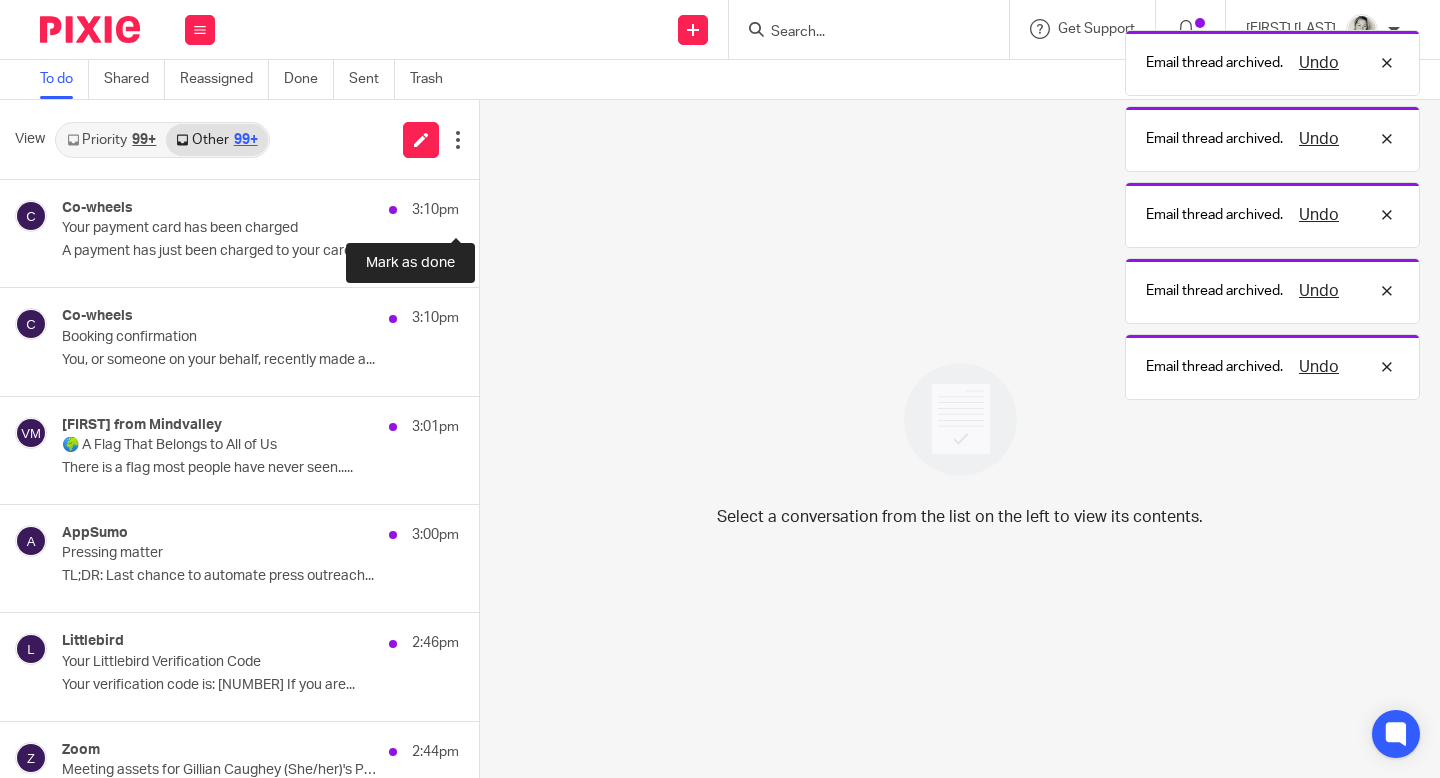 click at bounding box center [487, 206] 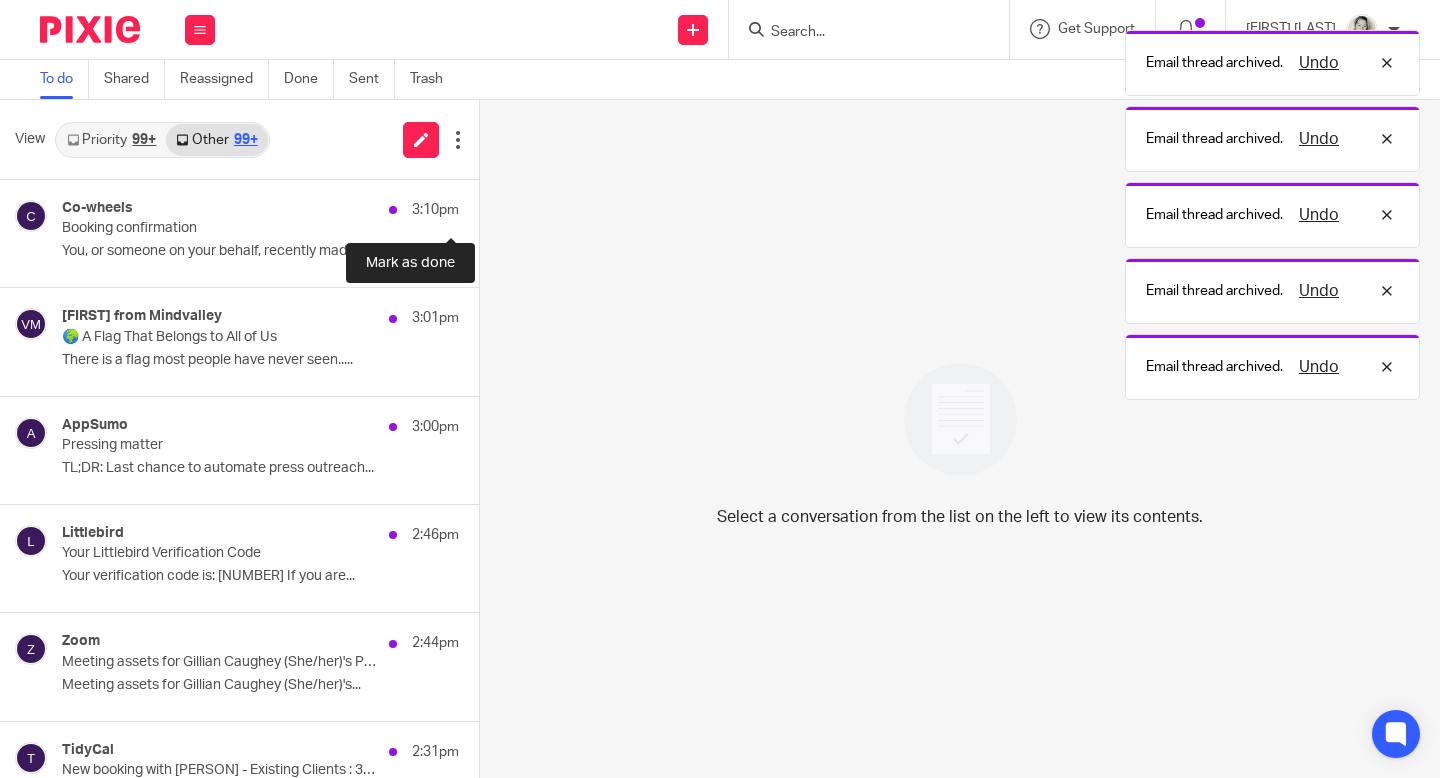 click at bounding box center [487, 206] 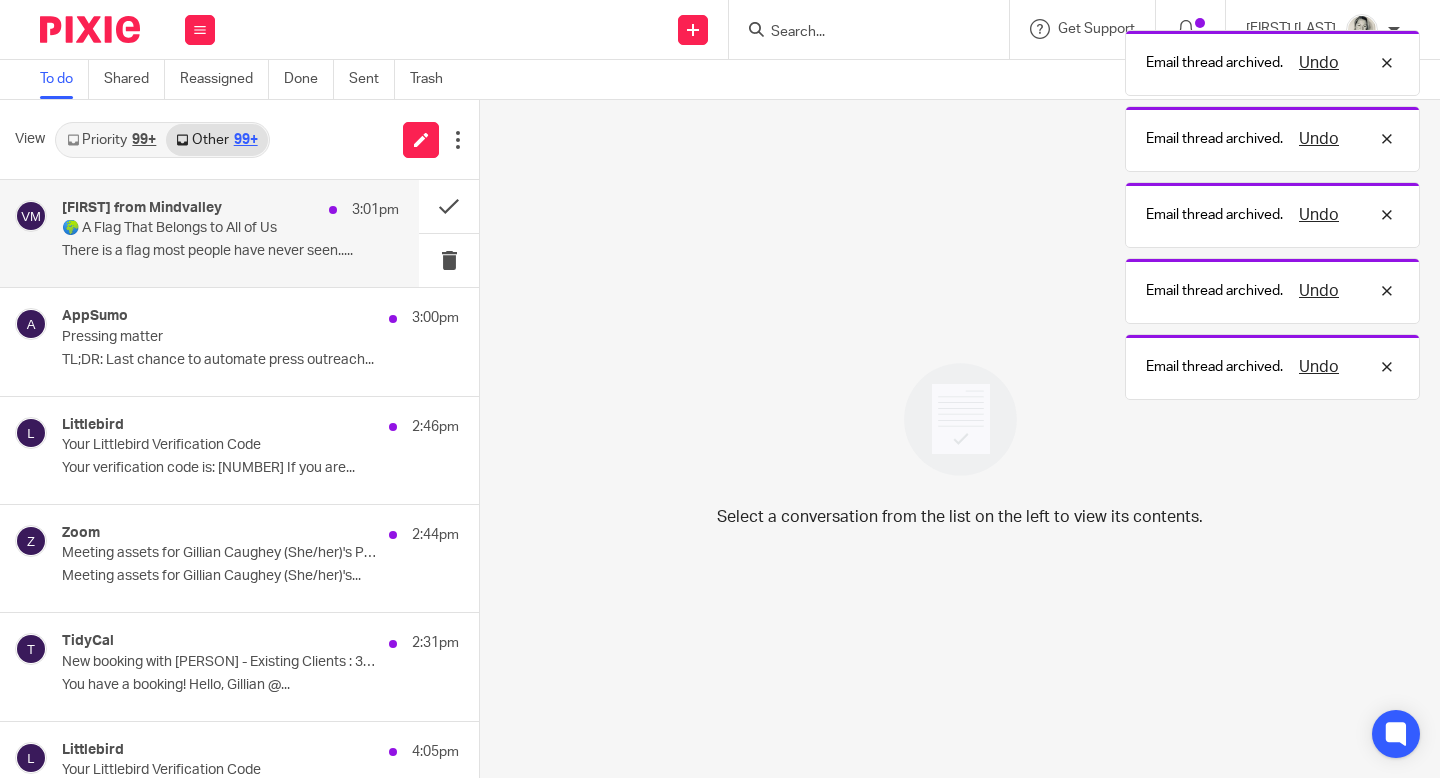 click on "Vishen from Mindvalley
3:01pm   🌍 A Flag That Belongs to All of Us   There is a flag most people have never seen....." at bounding box center [209, 233] 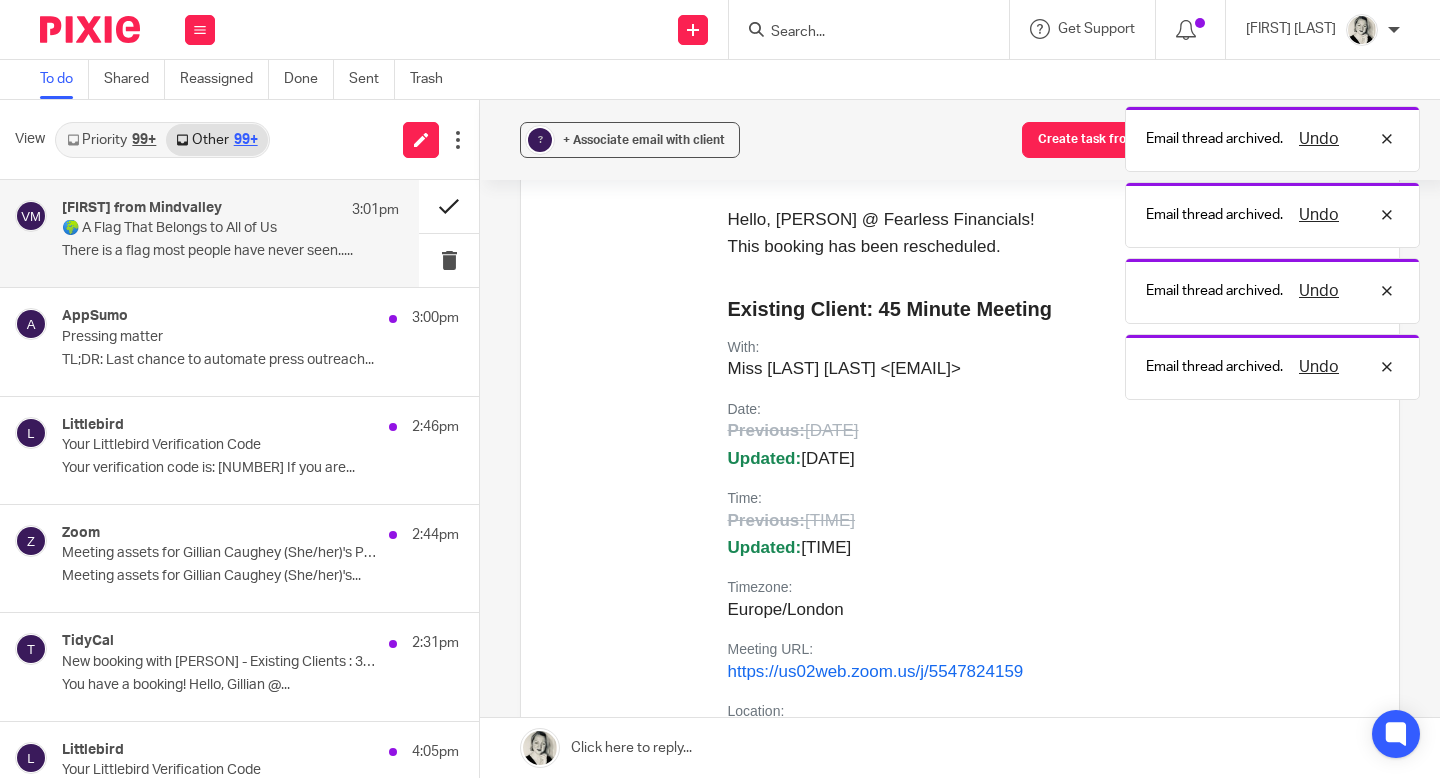 scroll, scrollTop: 0, scrollLeft: 0, axis: both 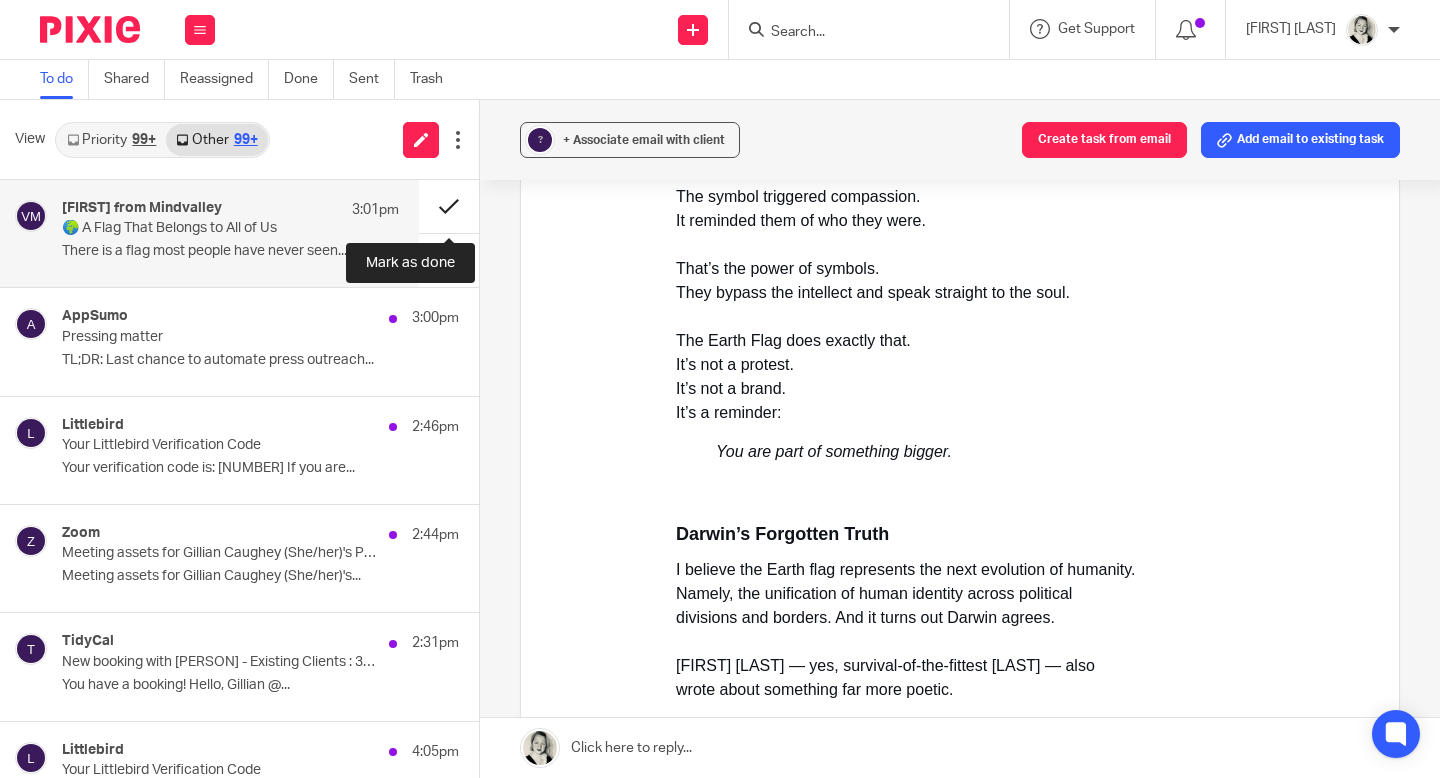 click at bounding box center (449, 206) 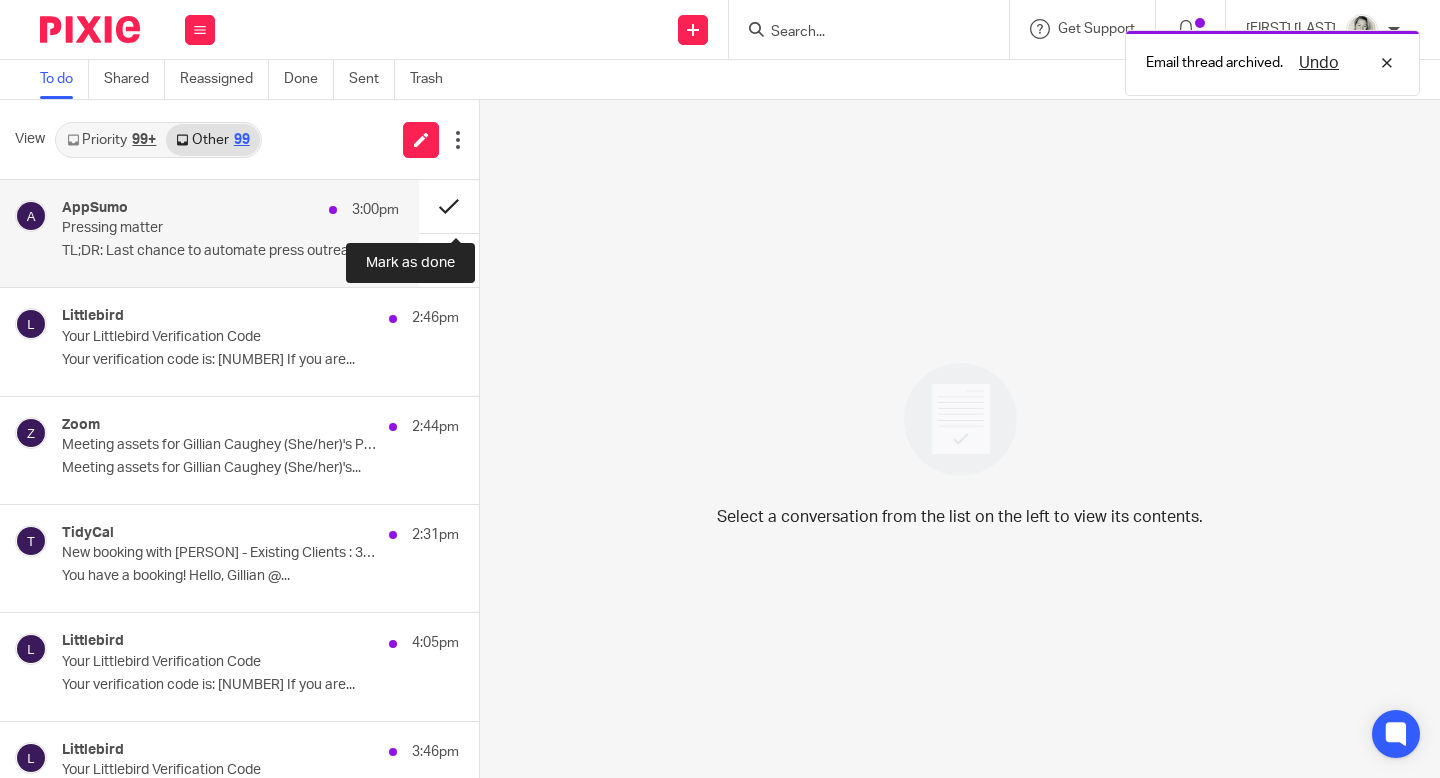 click at bounding box center (449, 206) 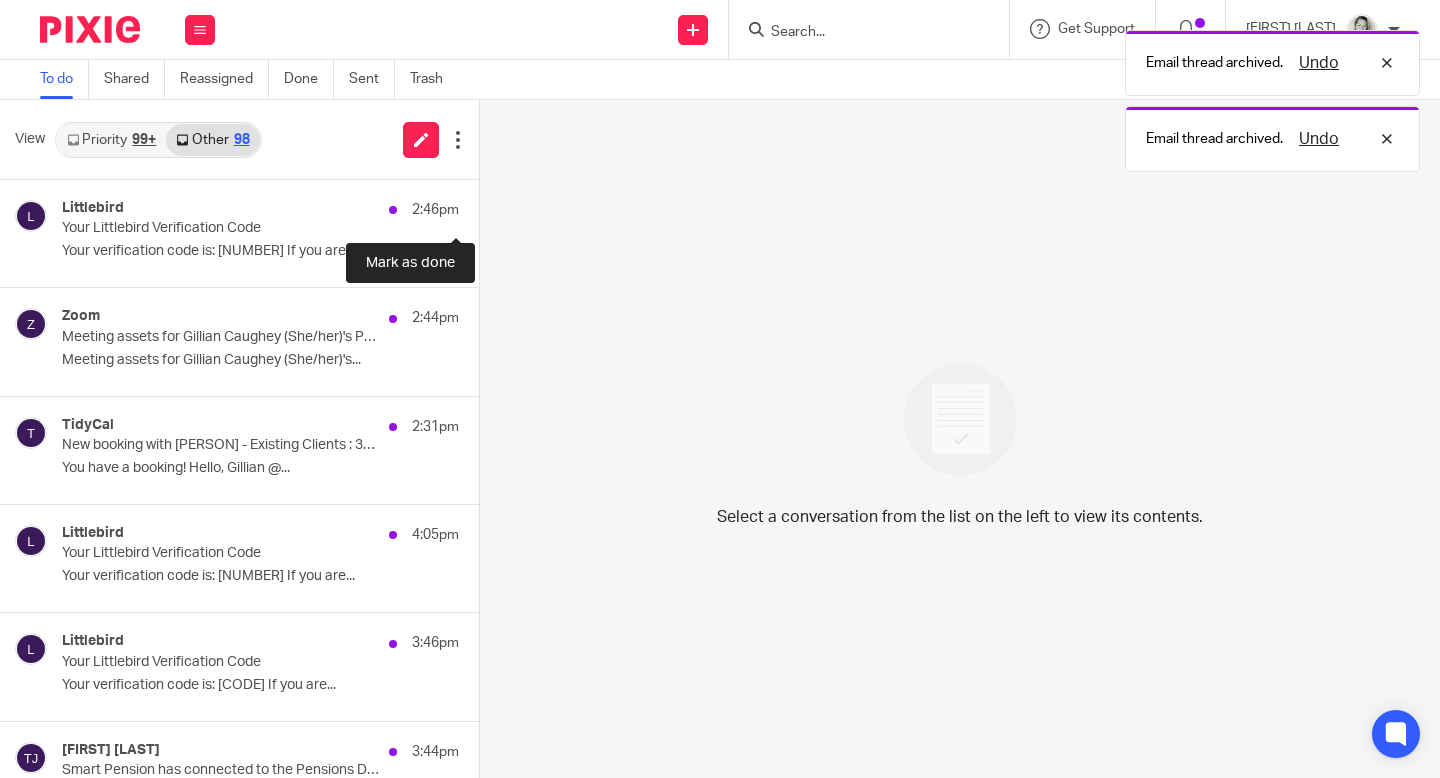 click at bounding box center (487, 206) 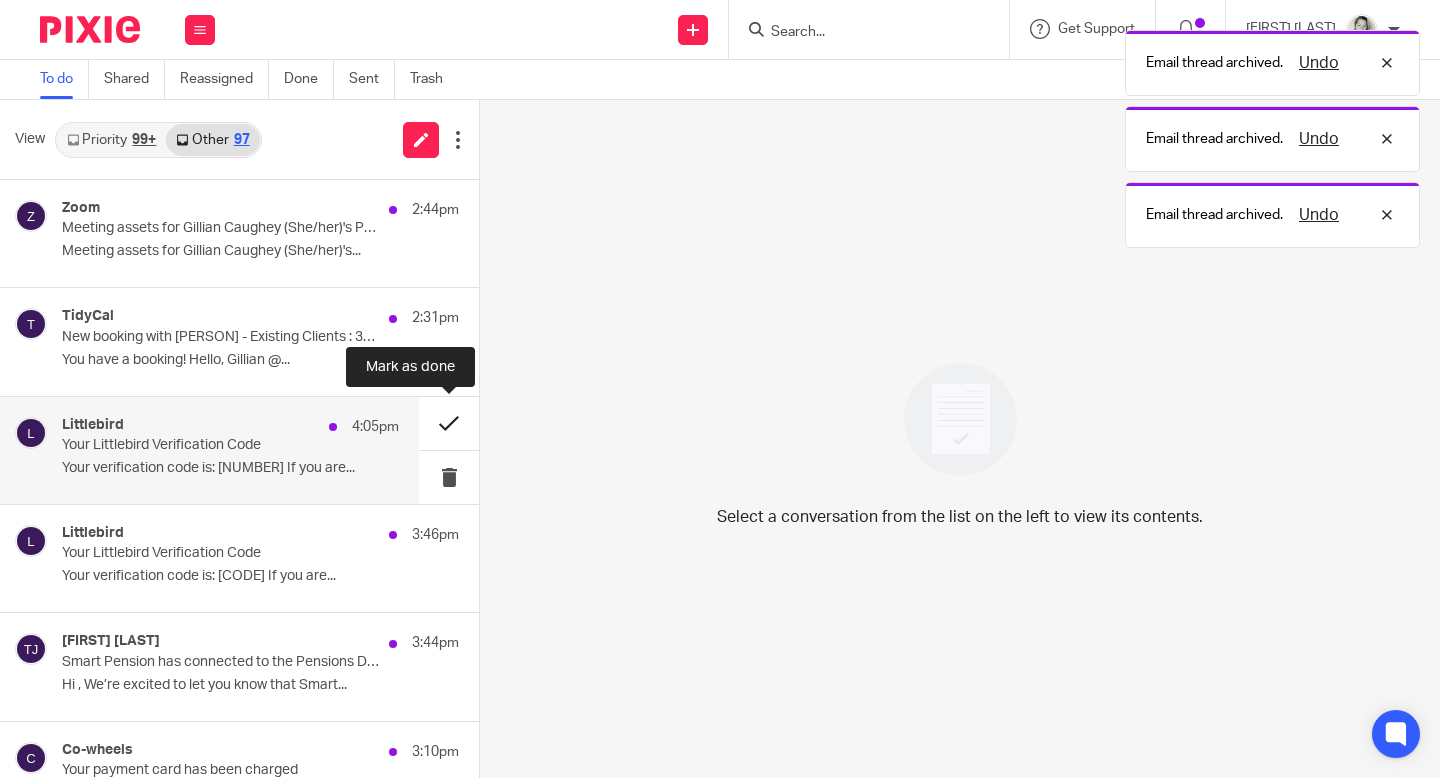 click at bounding box center [449, 423] 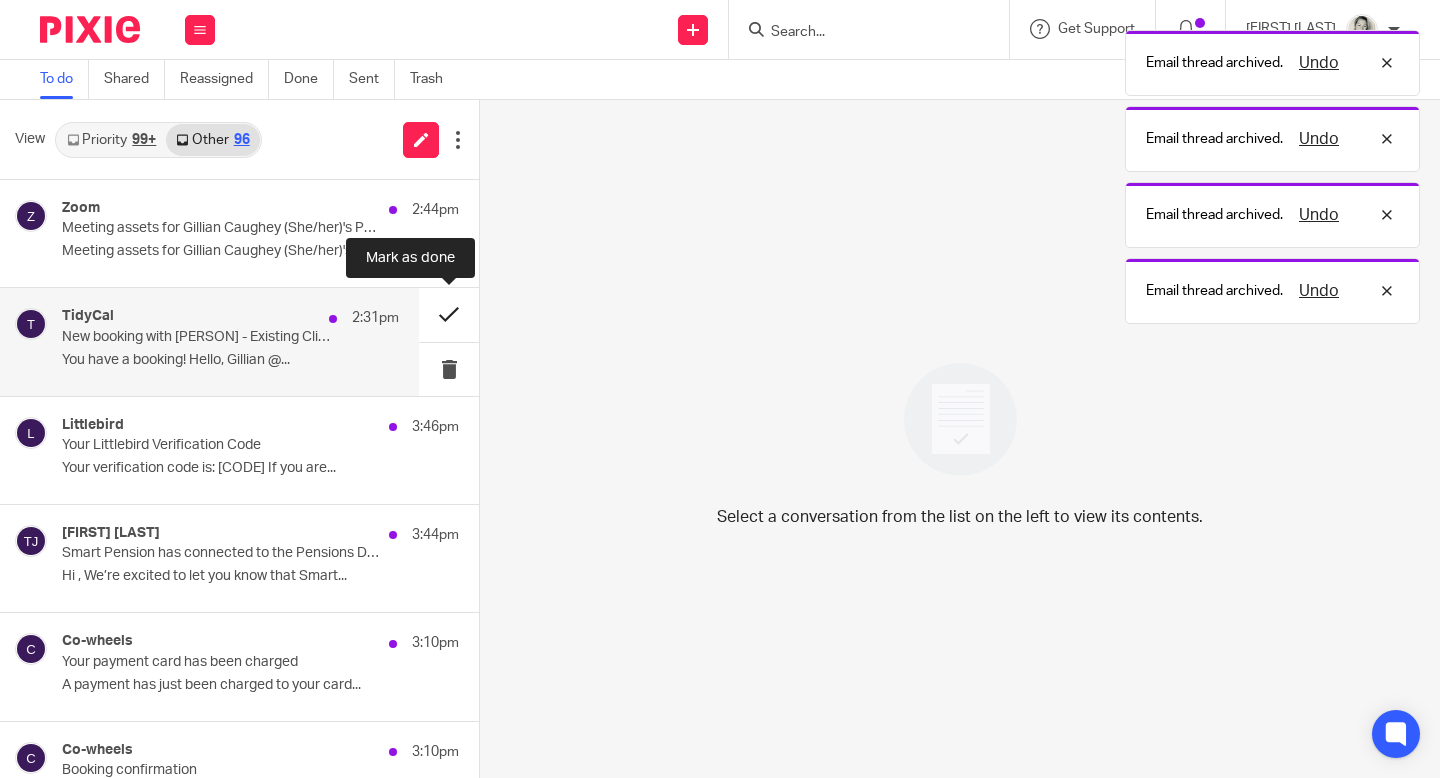 click at bounding box center [449, 314] 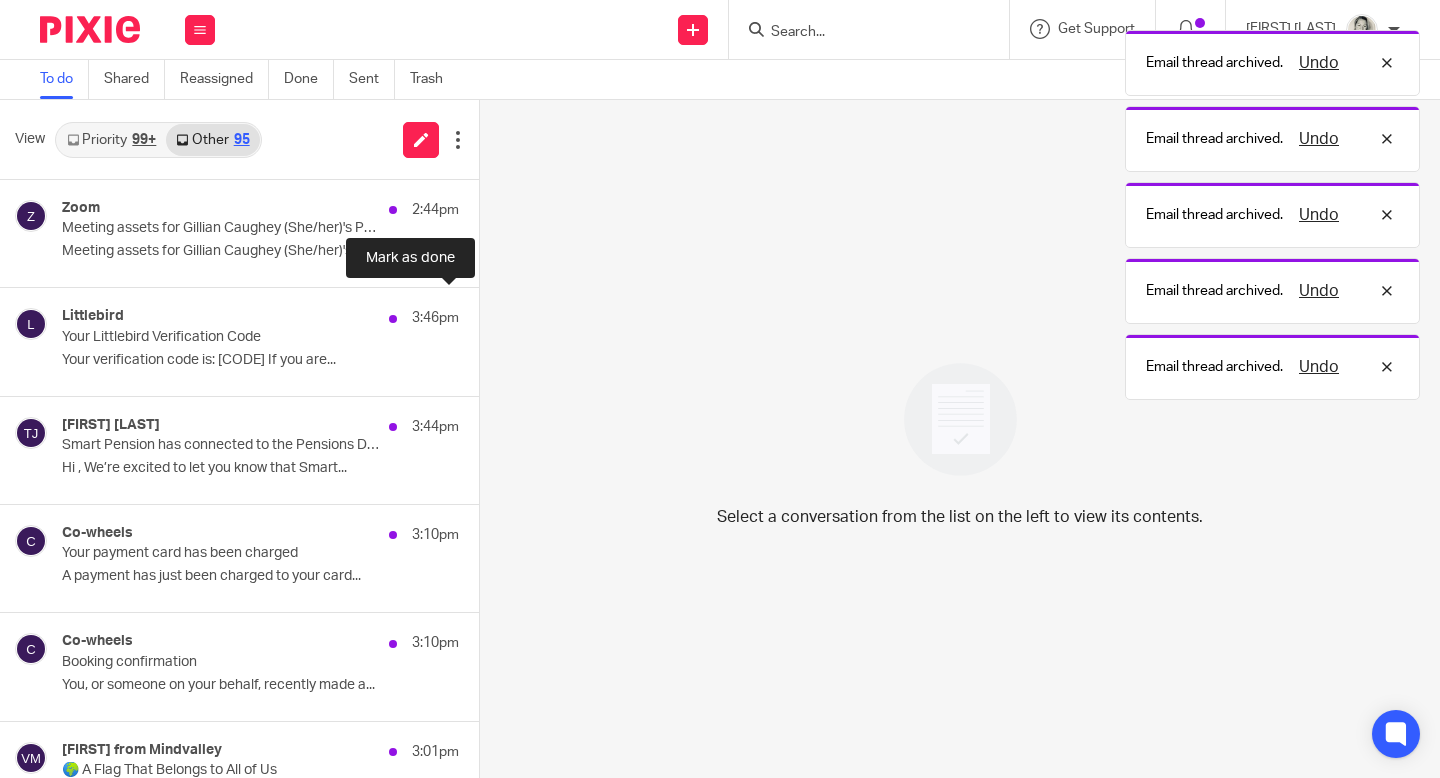 click at bounding box center (487, 314) 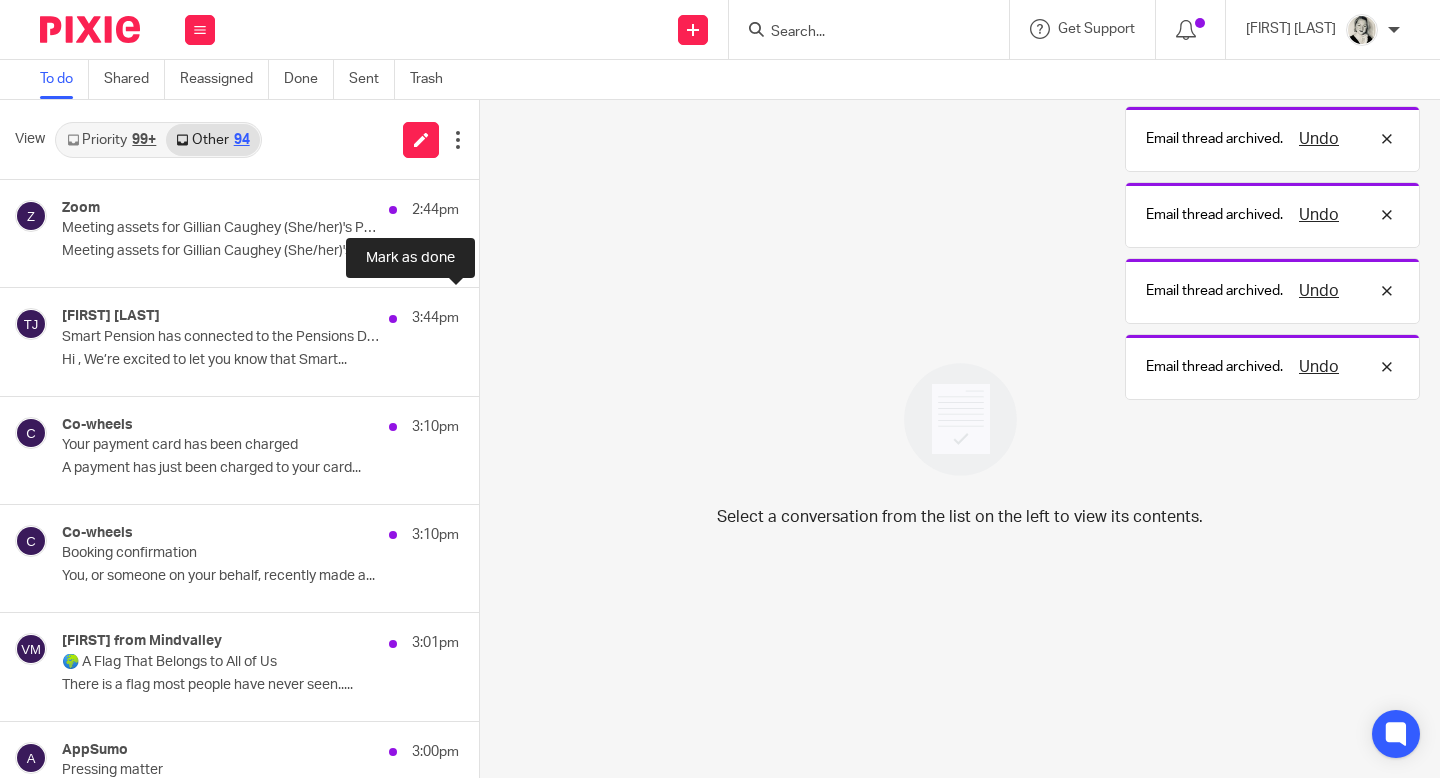 click at bounding box center (487, 314) 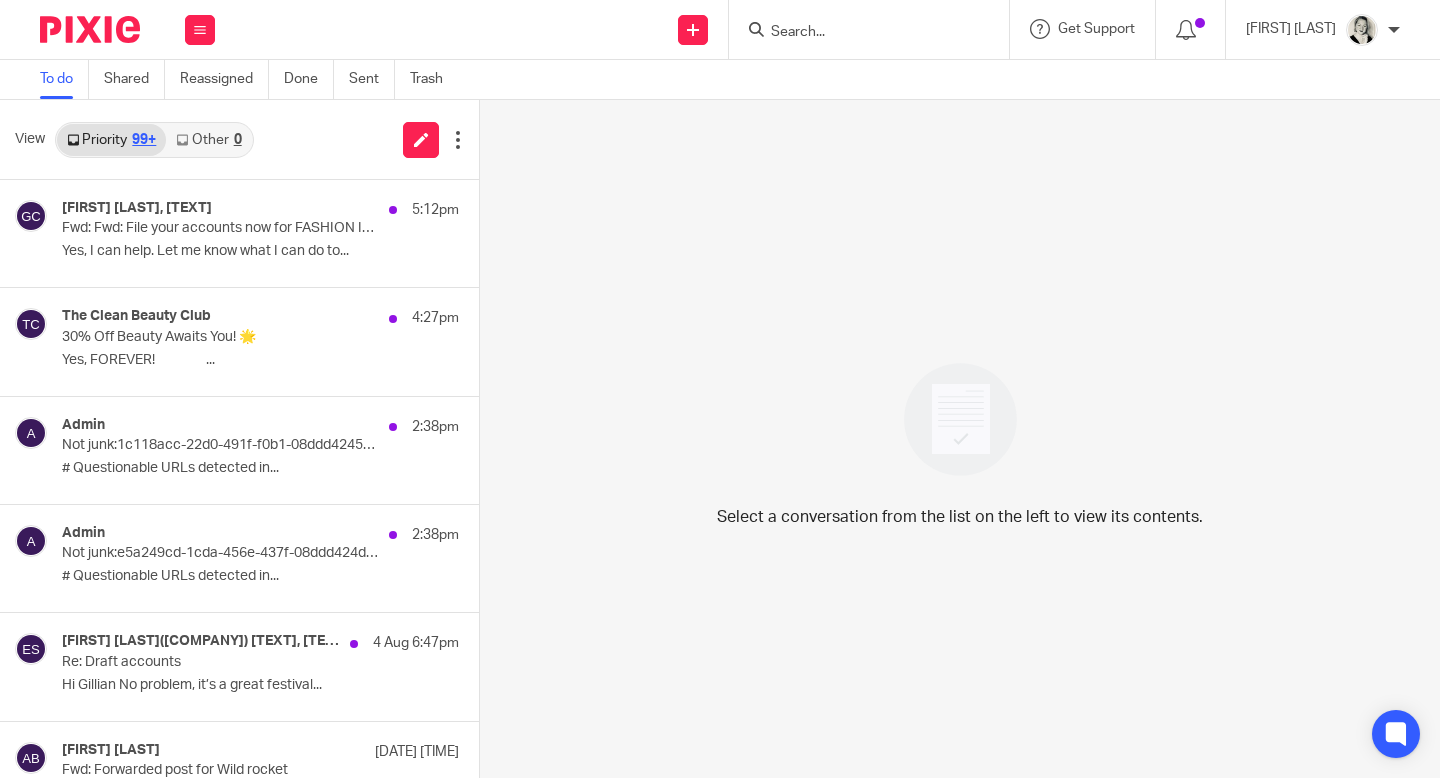scroll, scrollTop: 0, scrollLeft: 0, axis: both 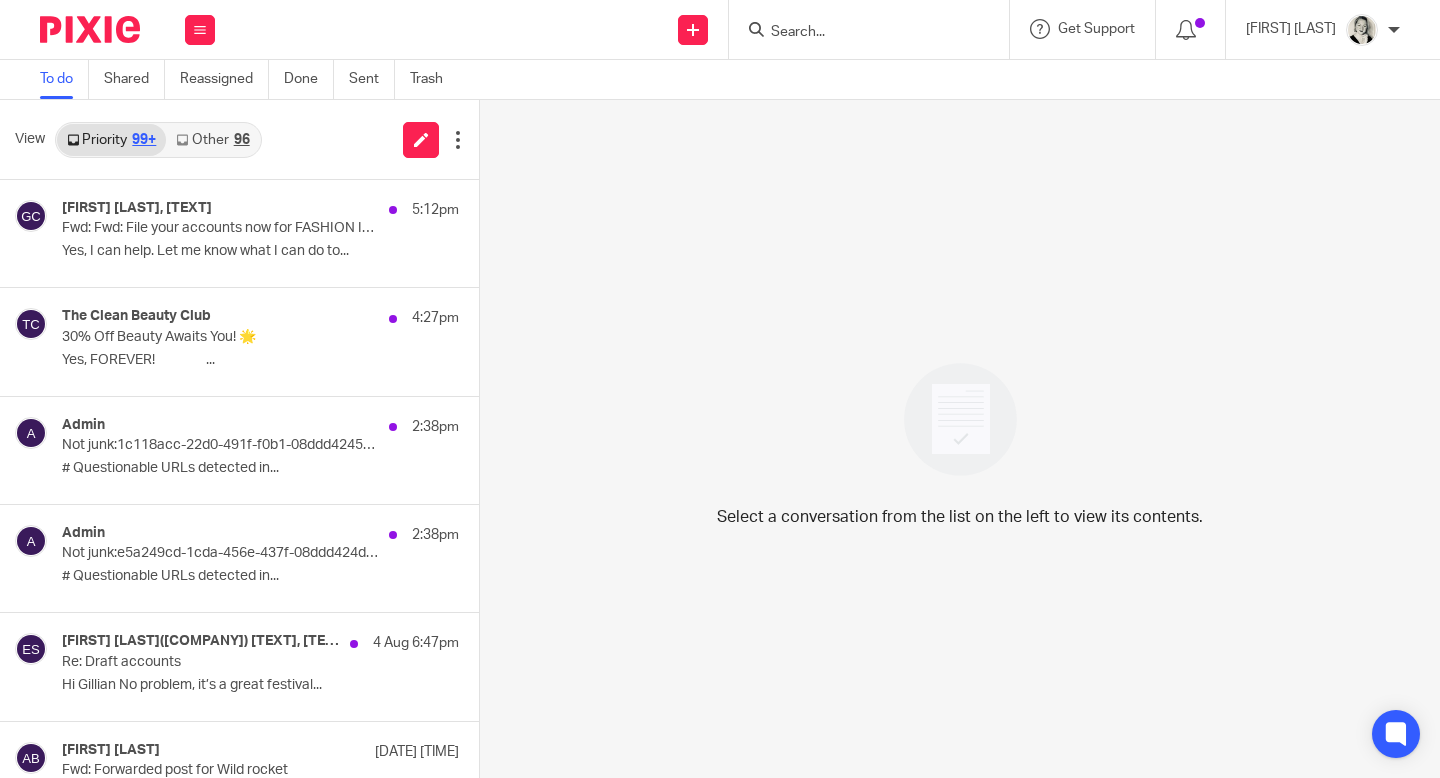 click on "Other
96" at bounding box center (212, 140) 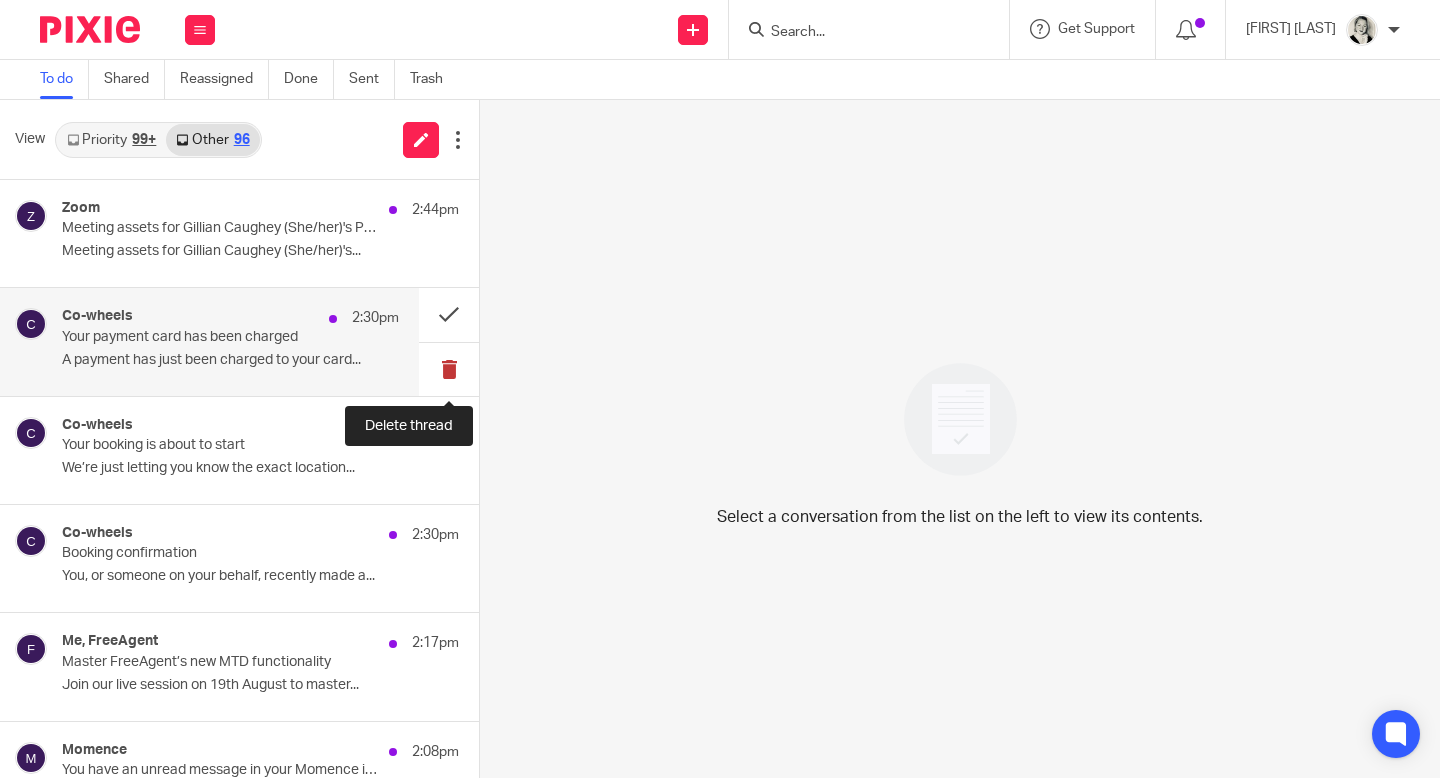 click at bounding box center [449, 369] 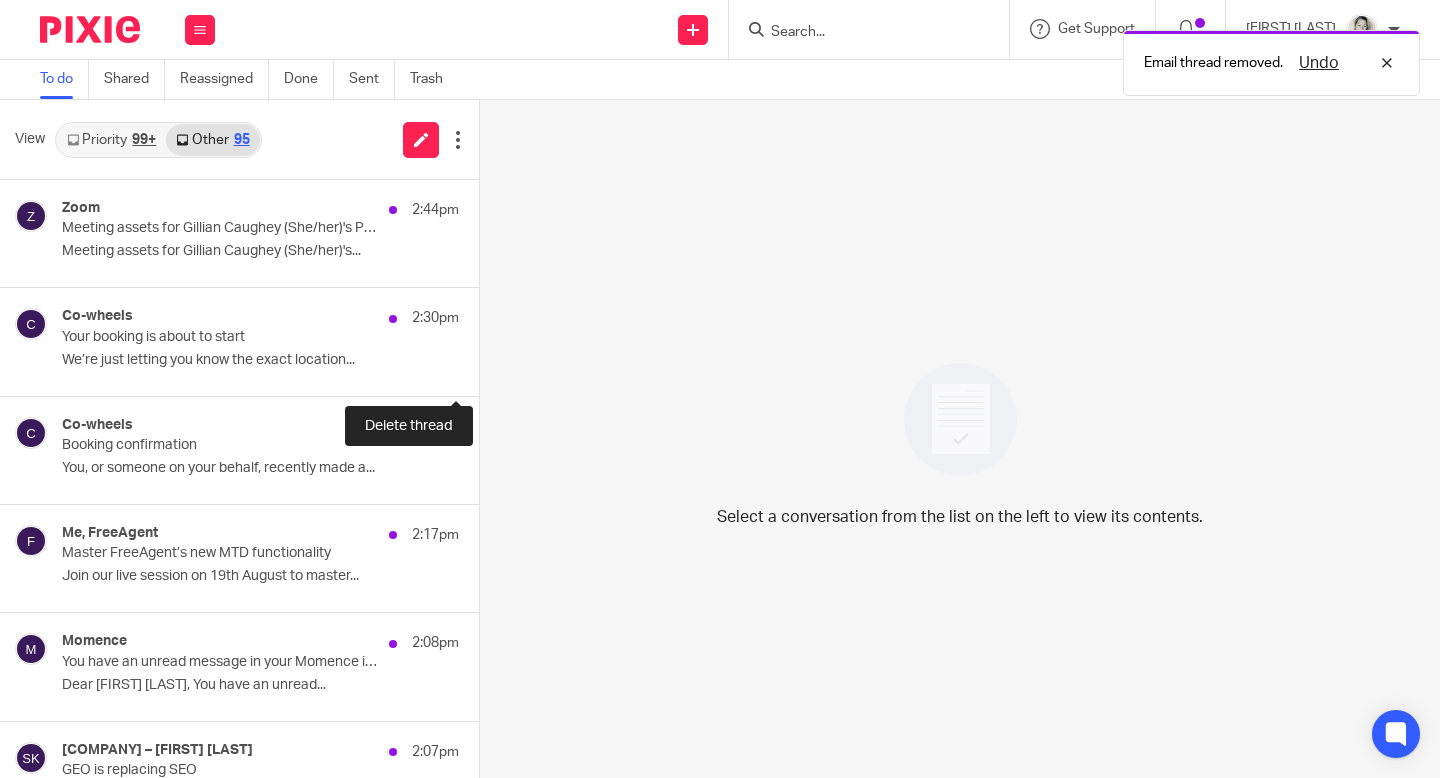 click at bounding box center (487, 369) 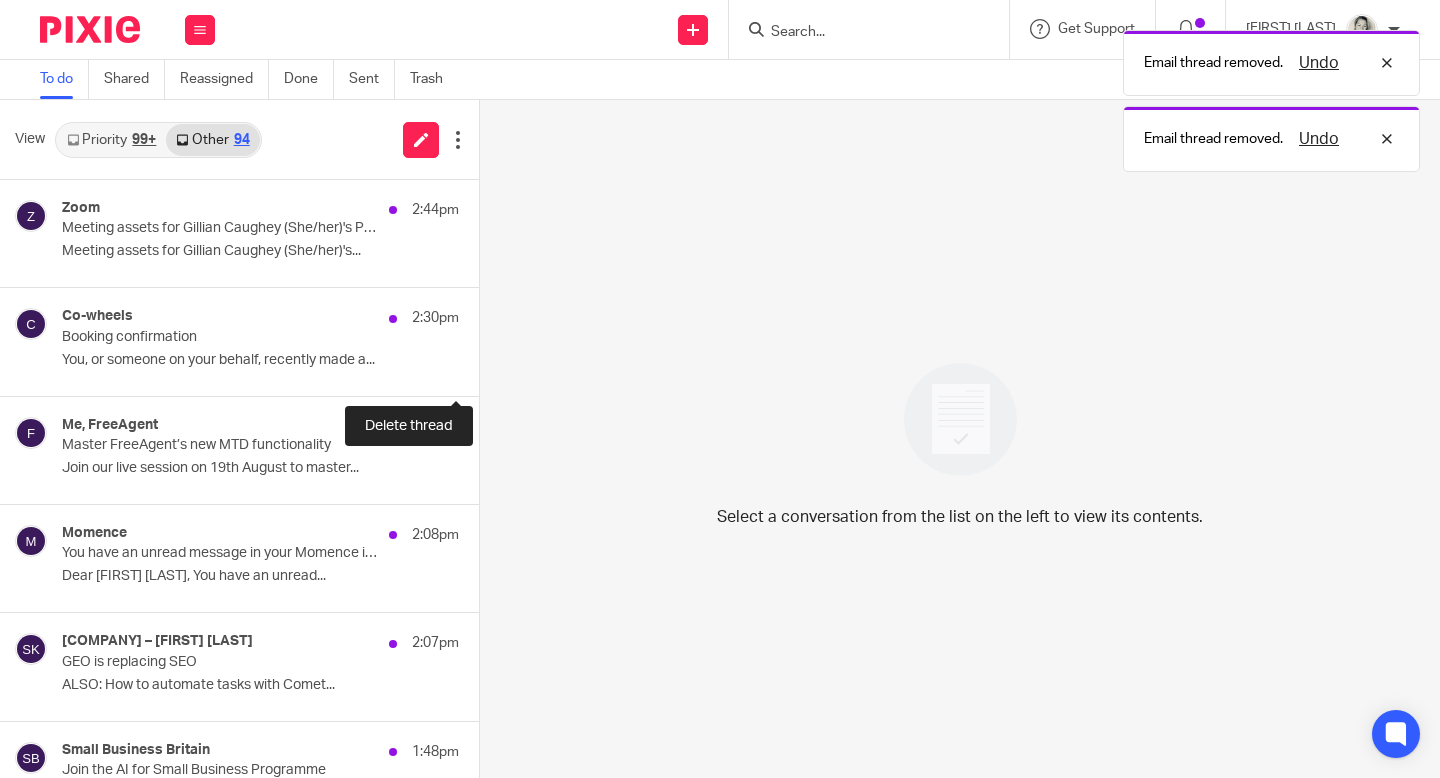 click at bounding box center [487, 369] 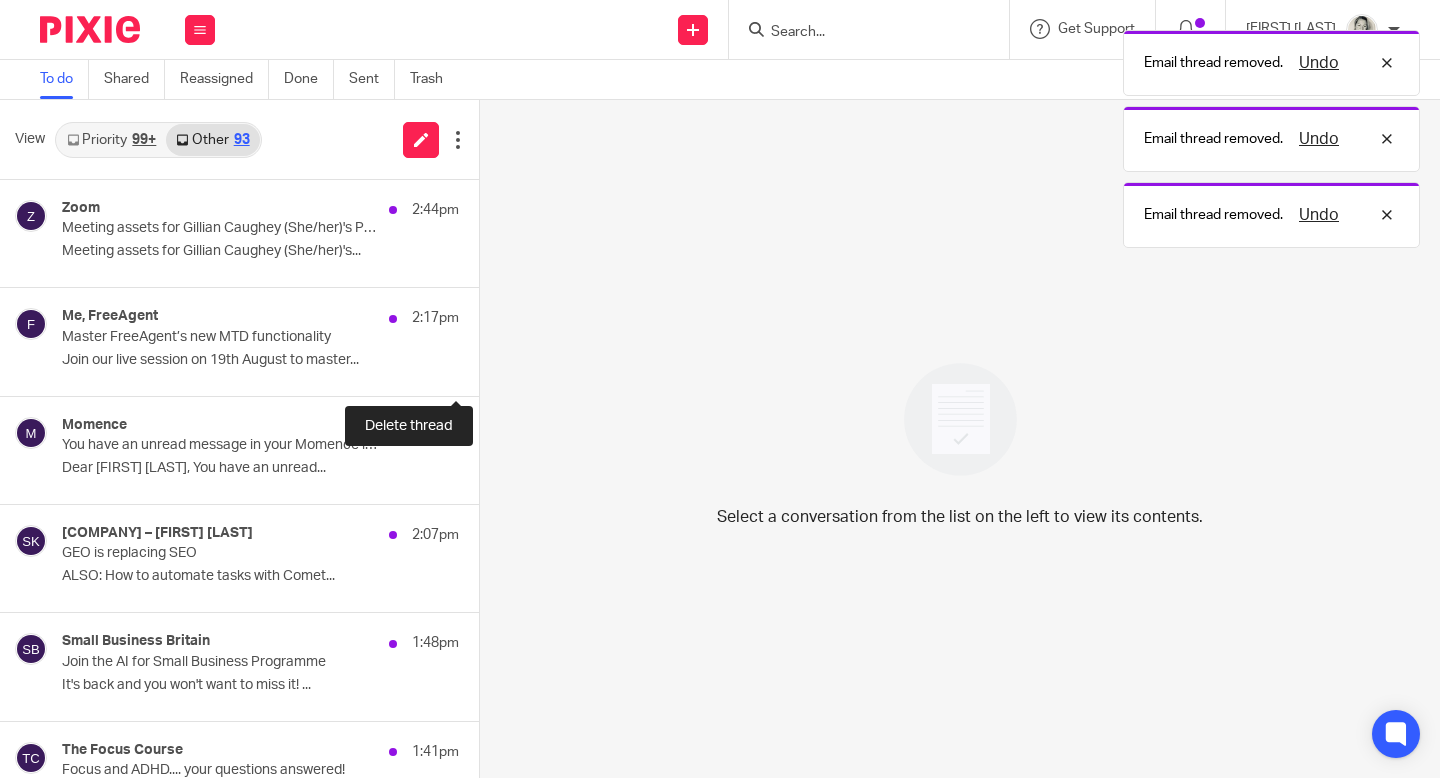 click at bounding box center [487, 369] 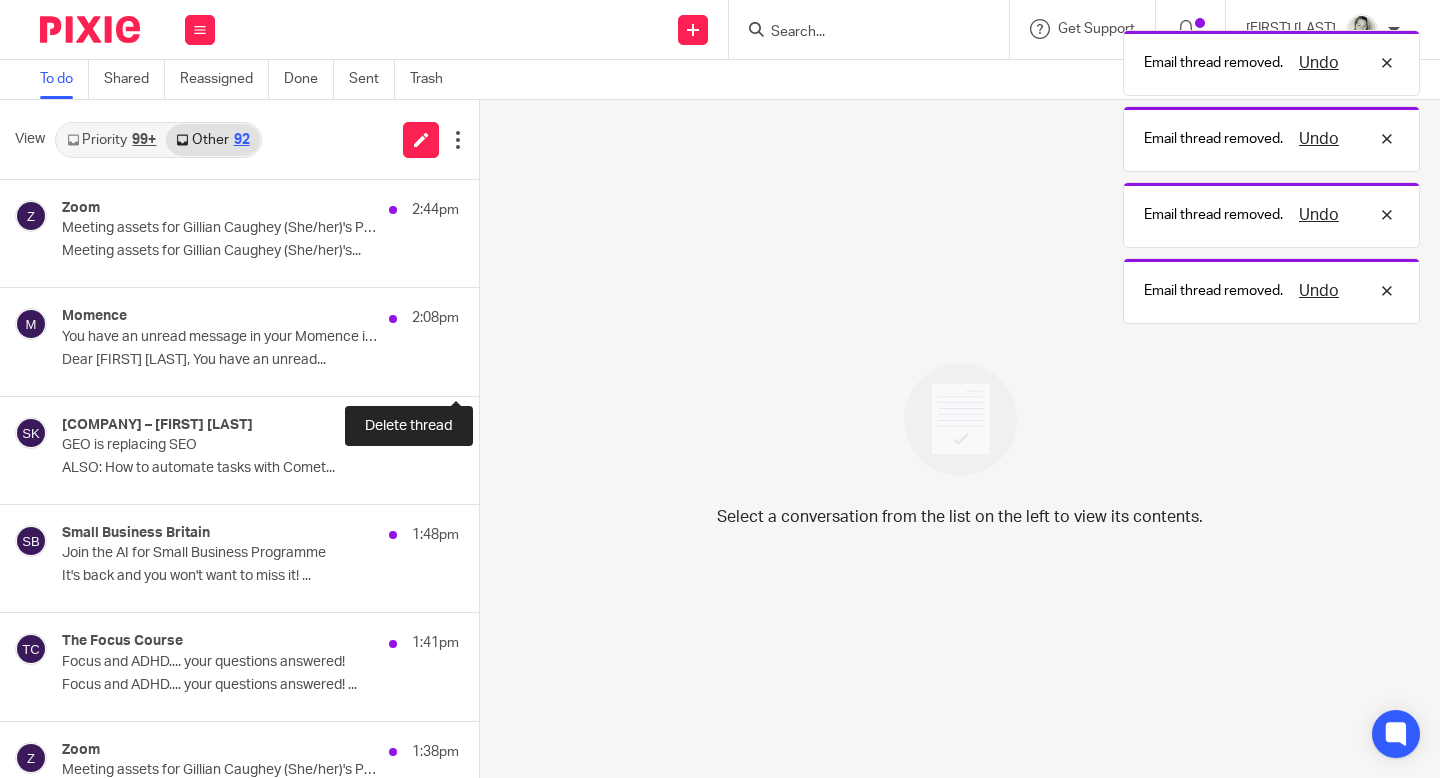 click at bounding box center [487, 369] 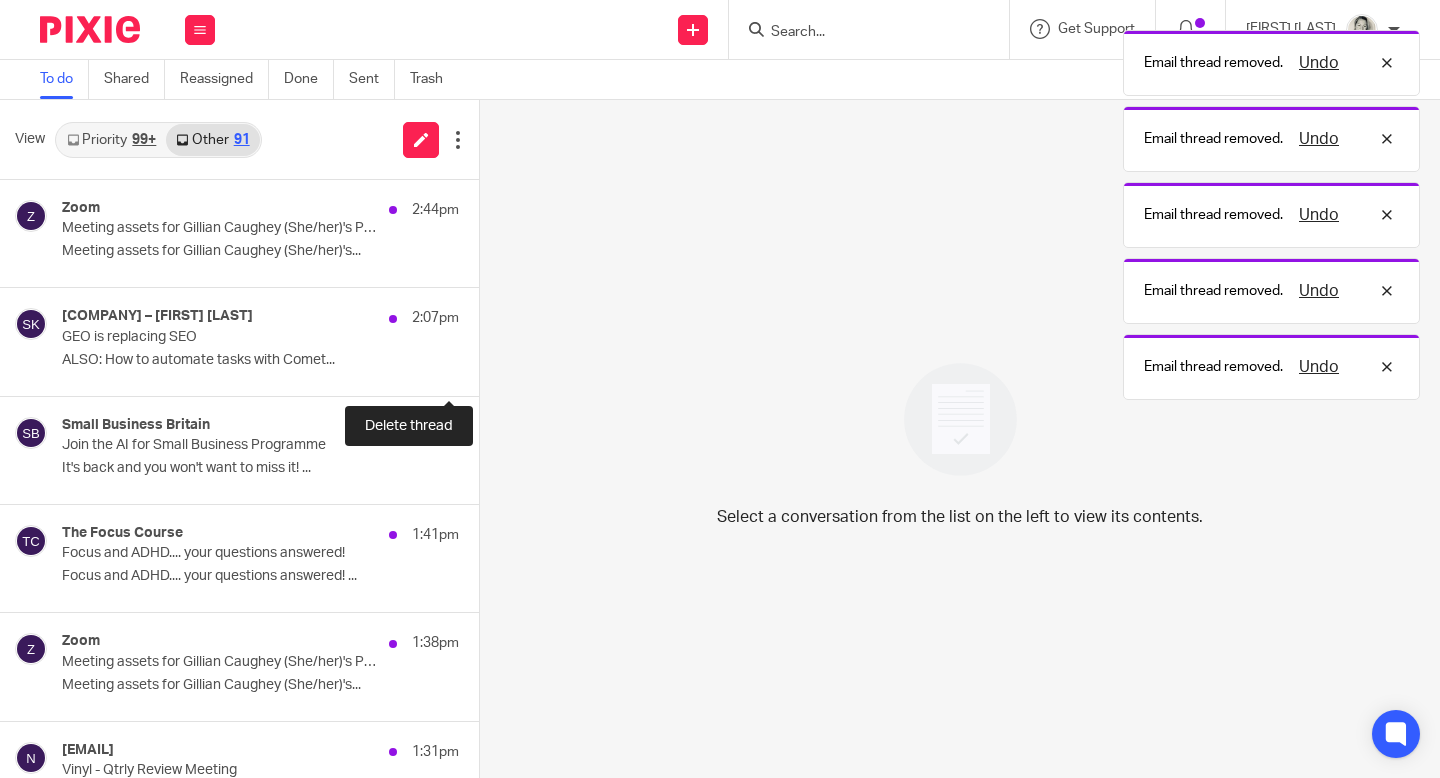 click at bounding box center (487, 369) 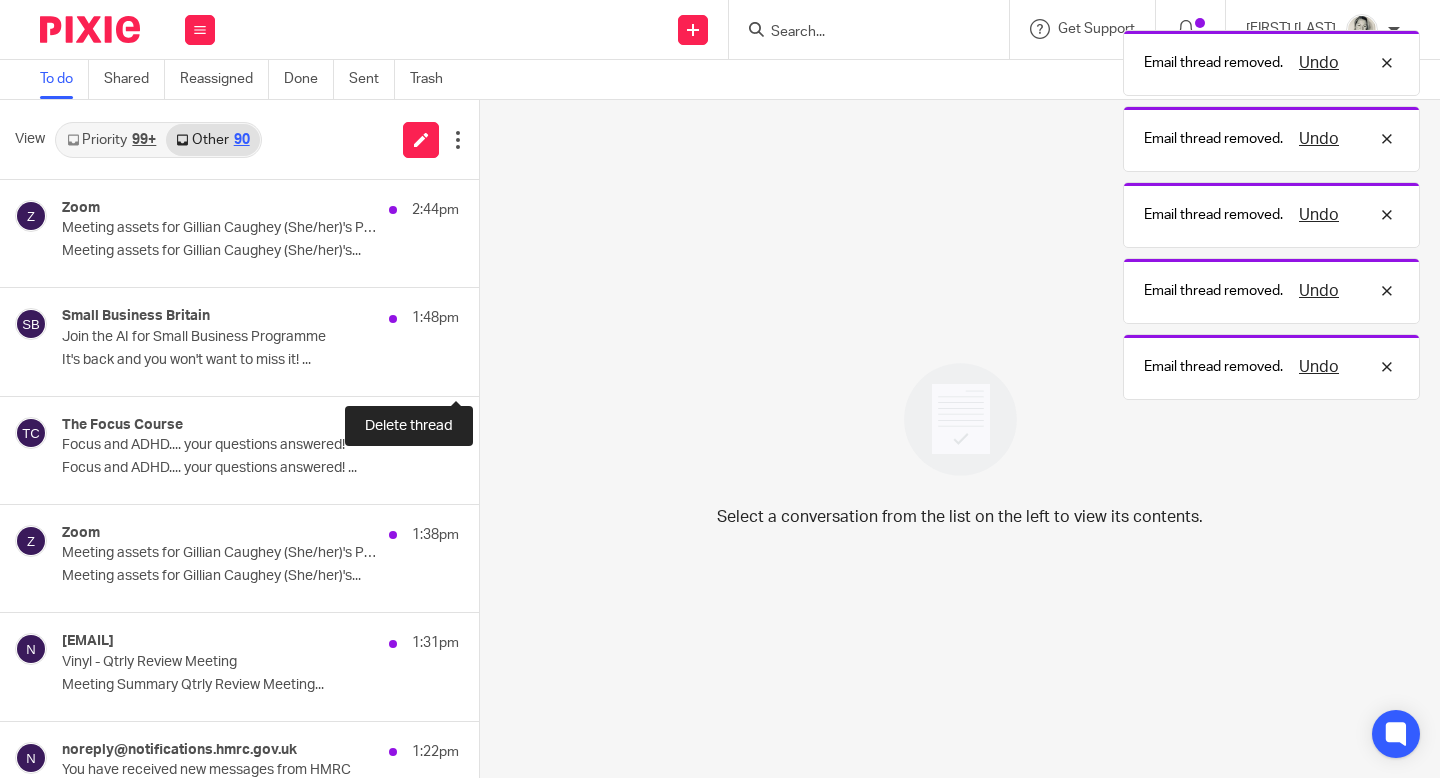 click at bounding box center (487, 369) 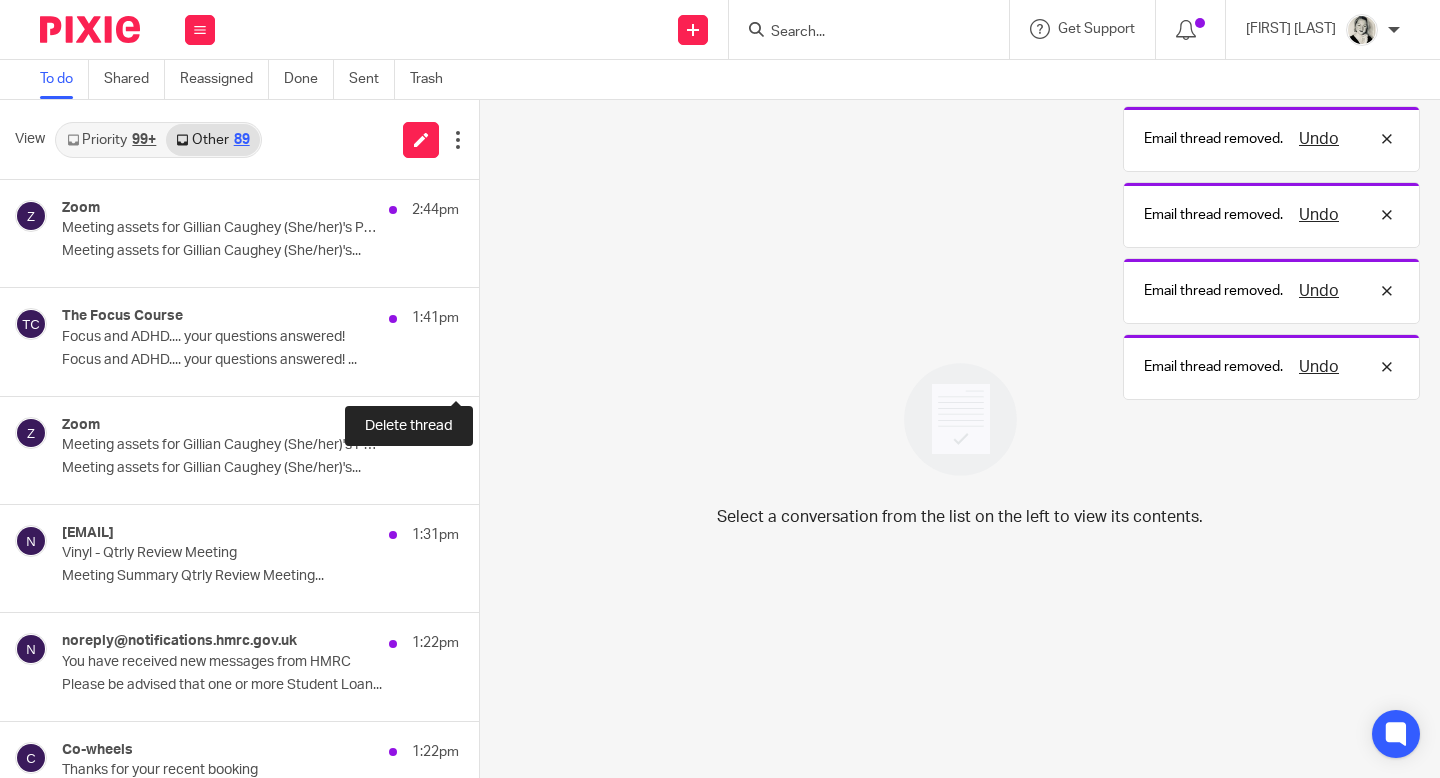 click at bounding box center [487, 369] 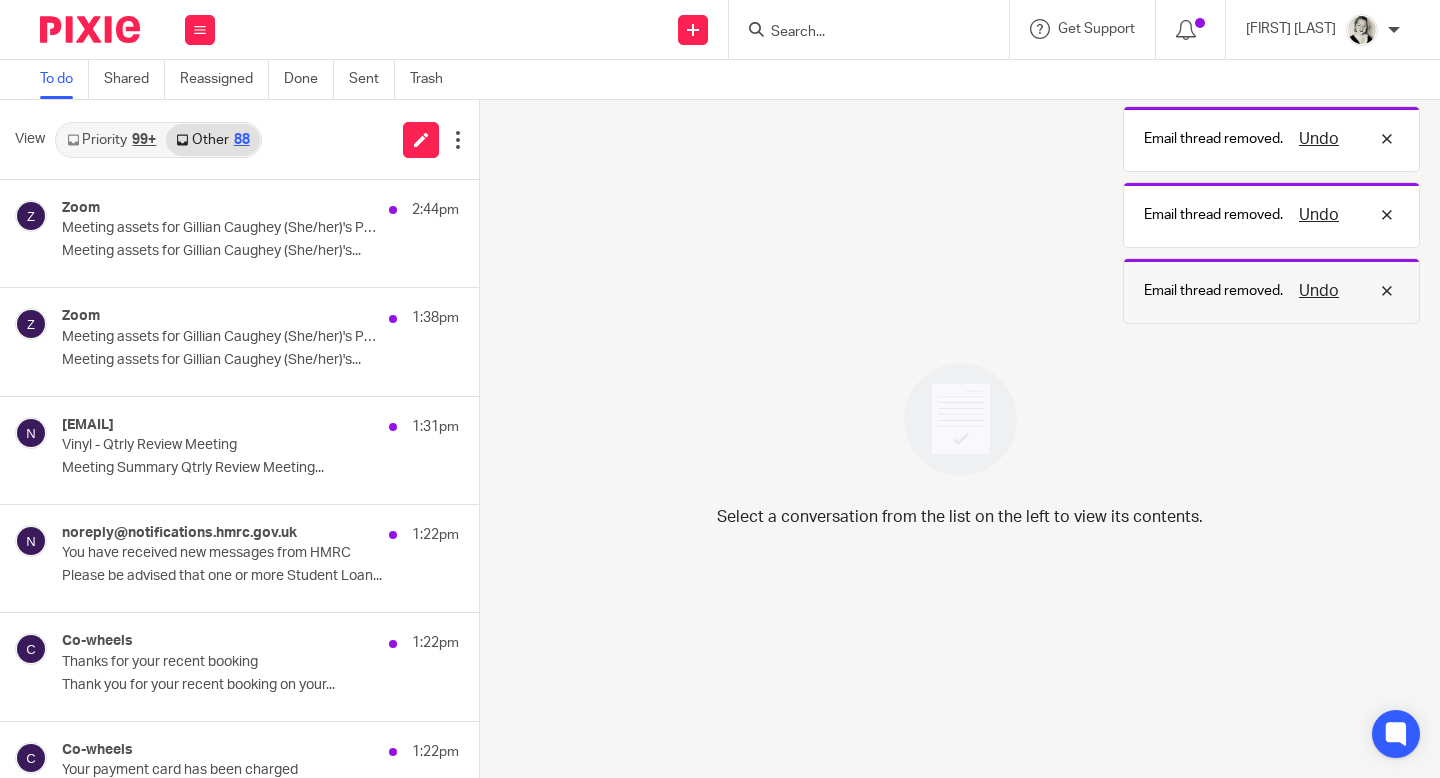 click on "Undo" at bounding box center (1319, 291) 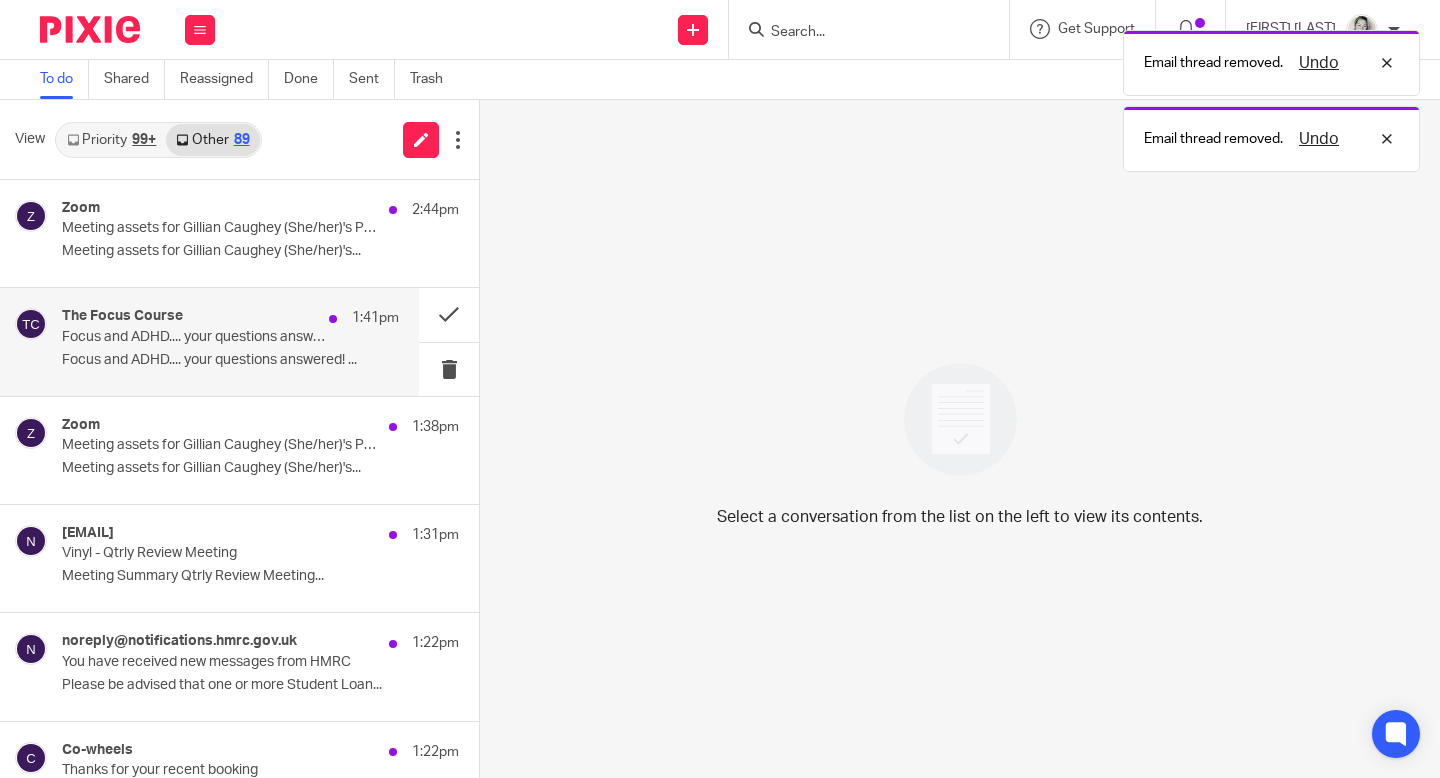 click on "The Focus Course
1:41pm" at bounding box center [230, 318] 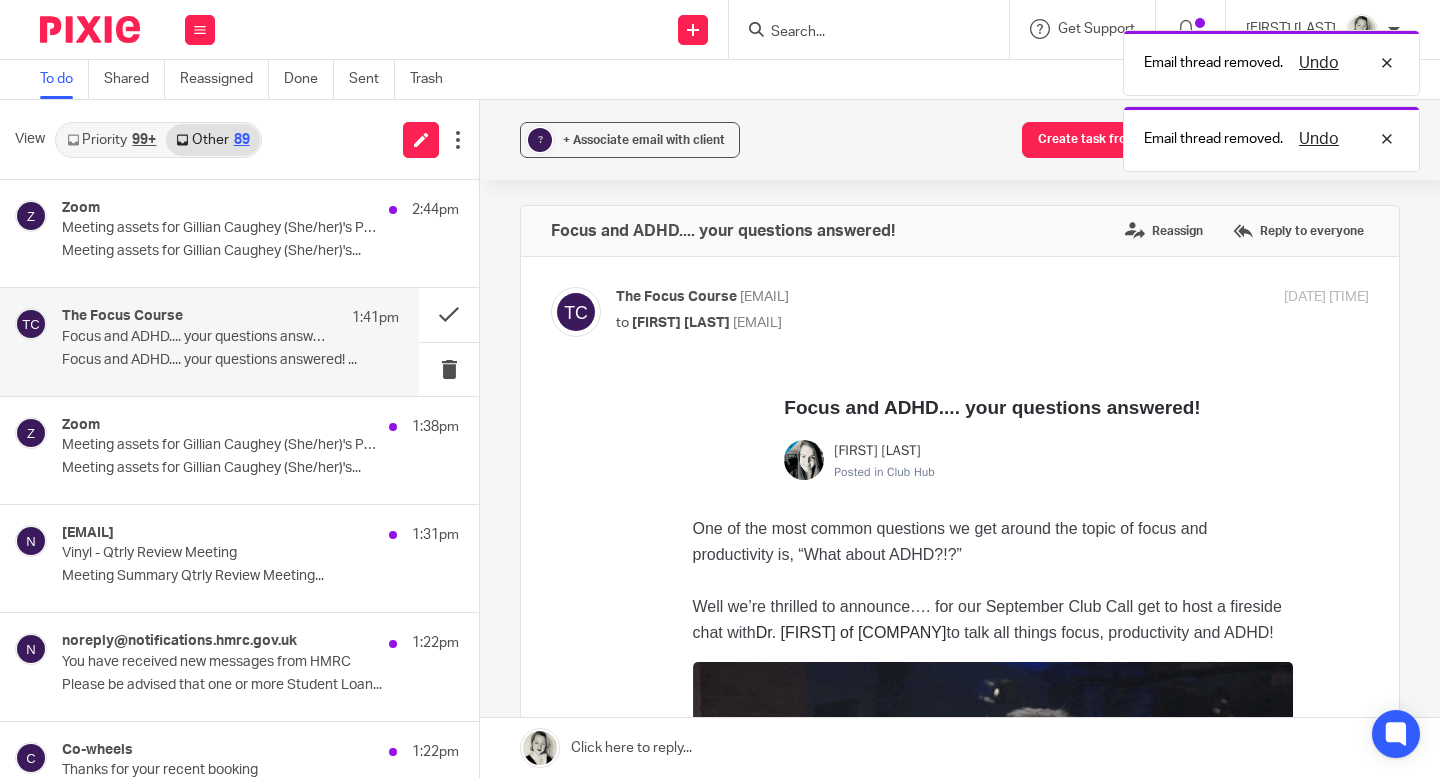 scroll, scrollTop: 0, scrollLeft: 0, axis: both 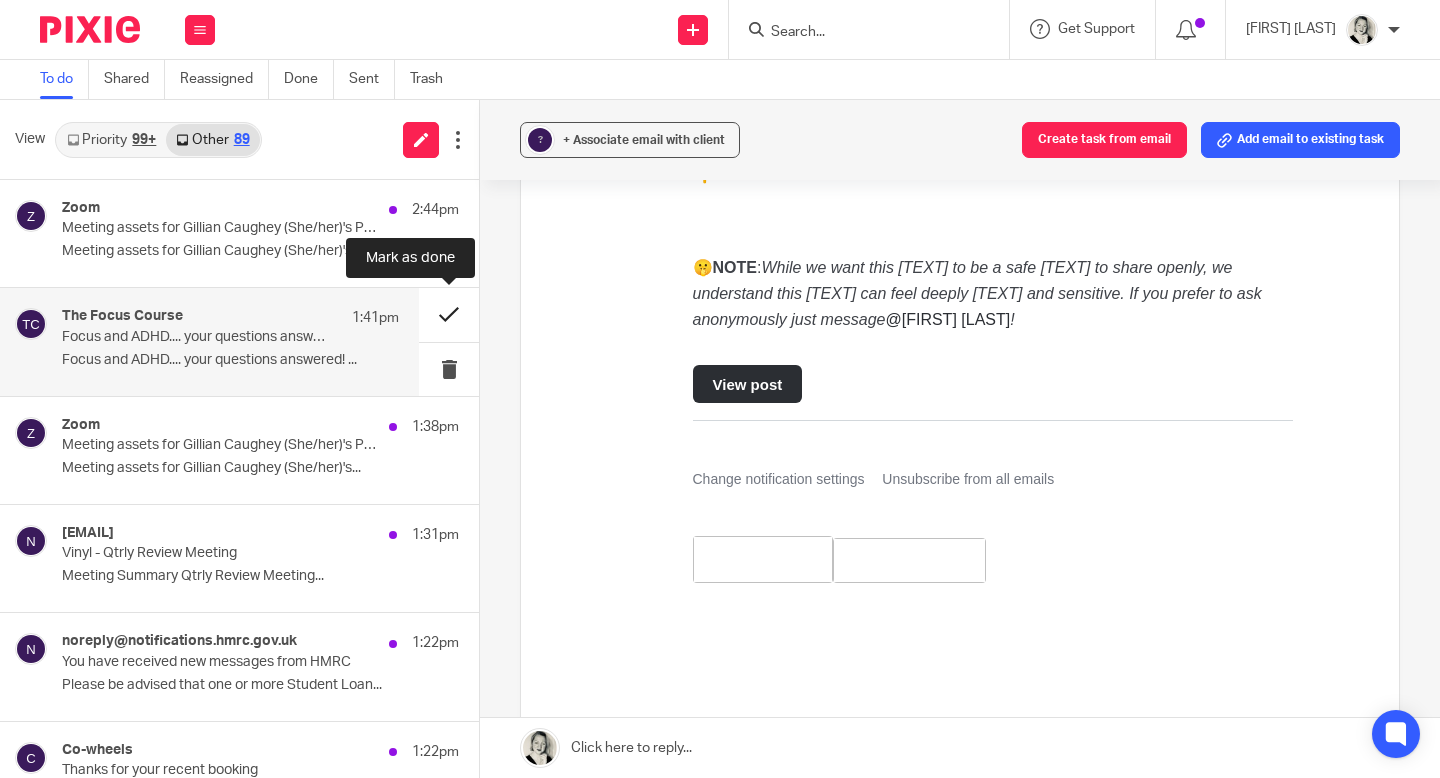 click at bounding box center [449, 314] 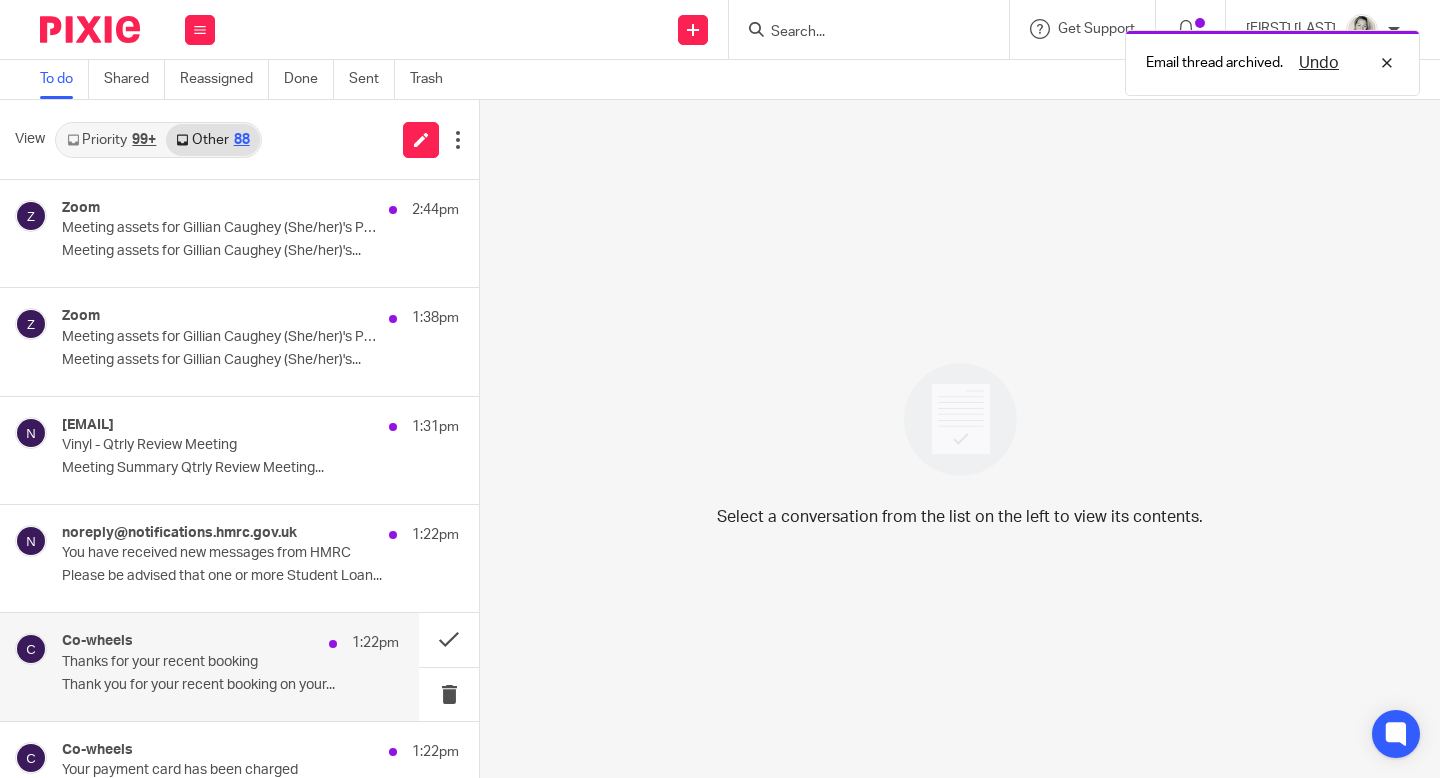 scroll, scrollTop: 119, scrollLeft: 0, axis: vertical 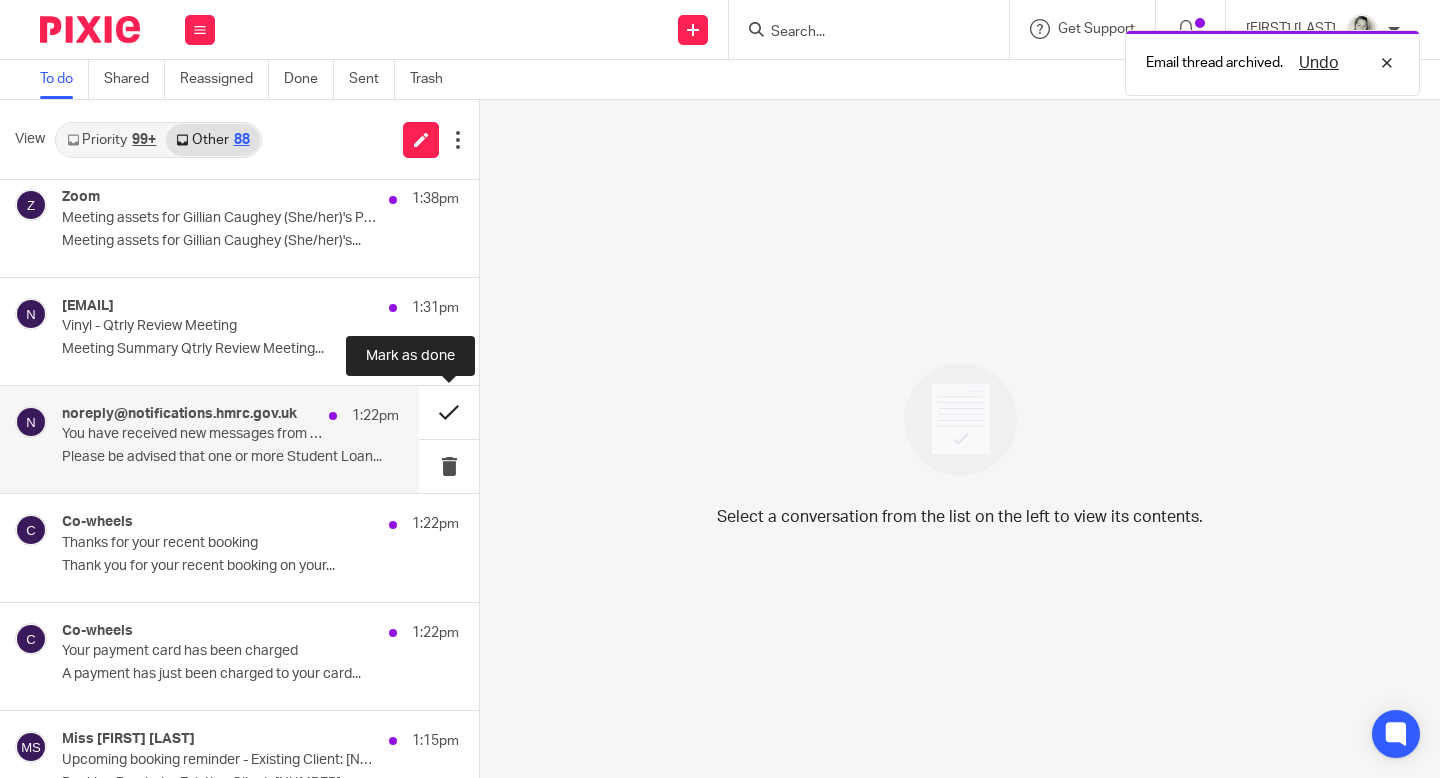 click at bounding box center [449, 412] 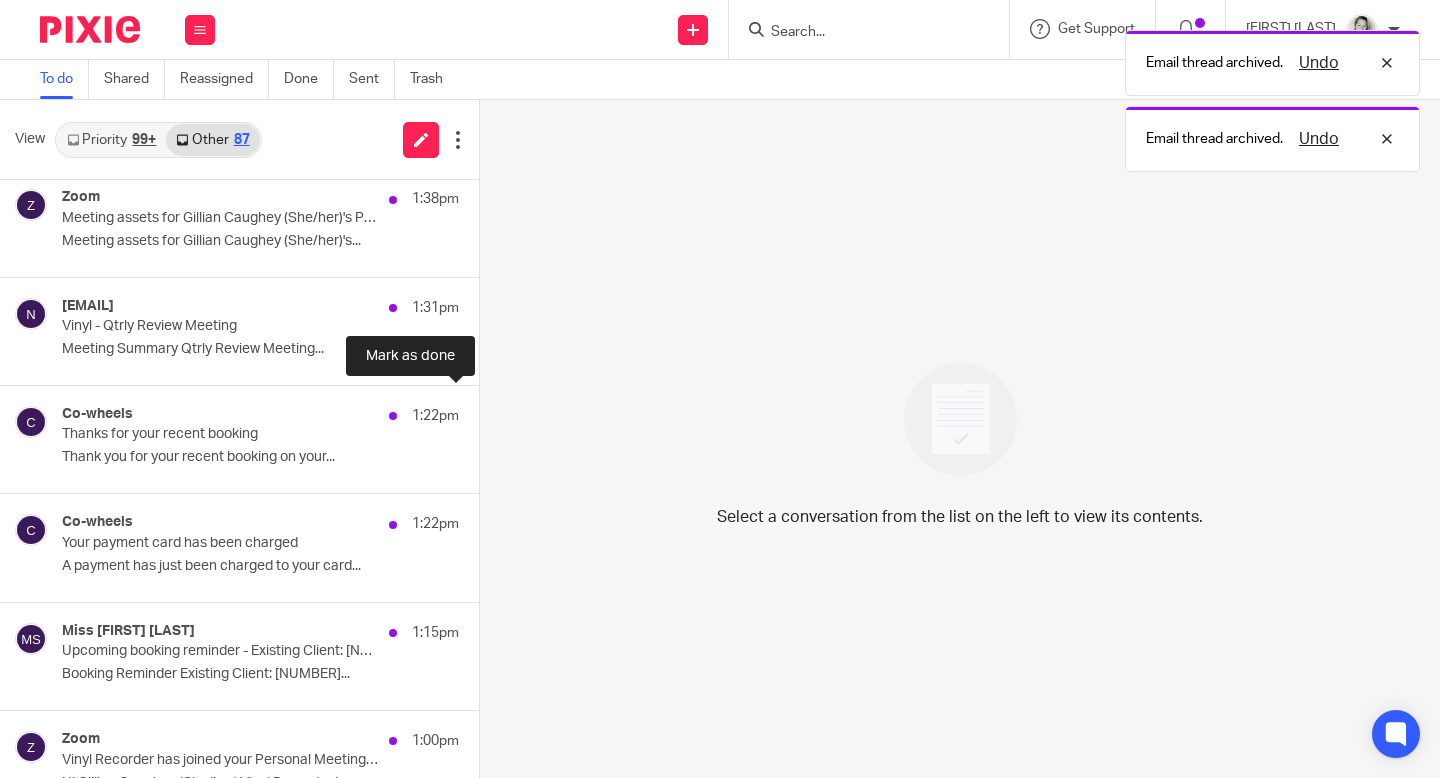 click at bounding box center (487, 412) 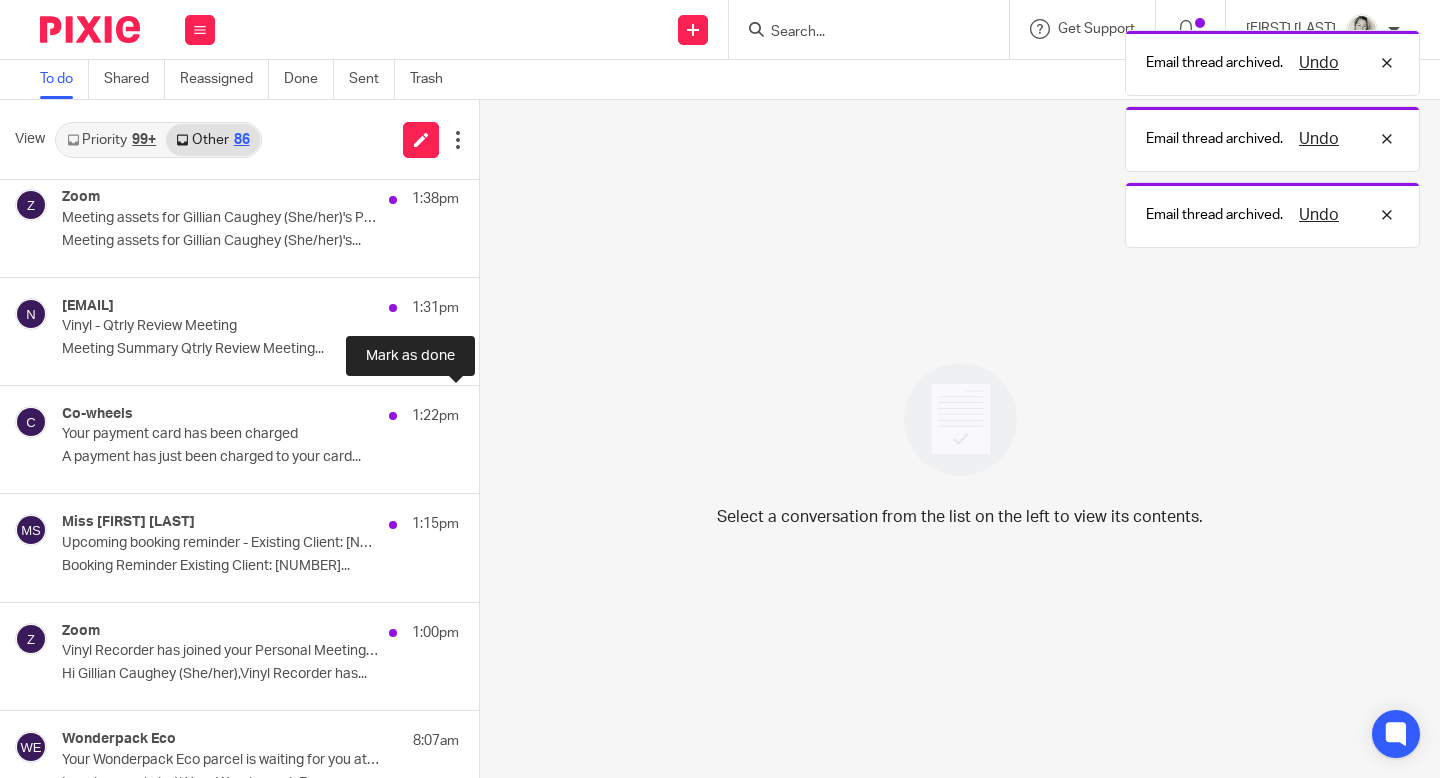 click at bounding box center (487, 412) 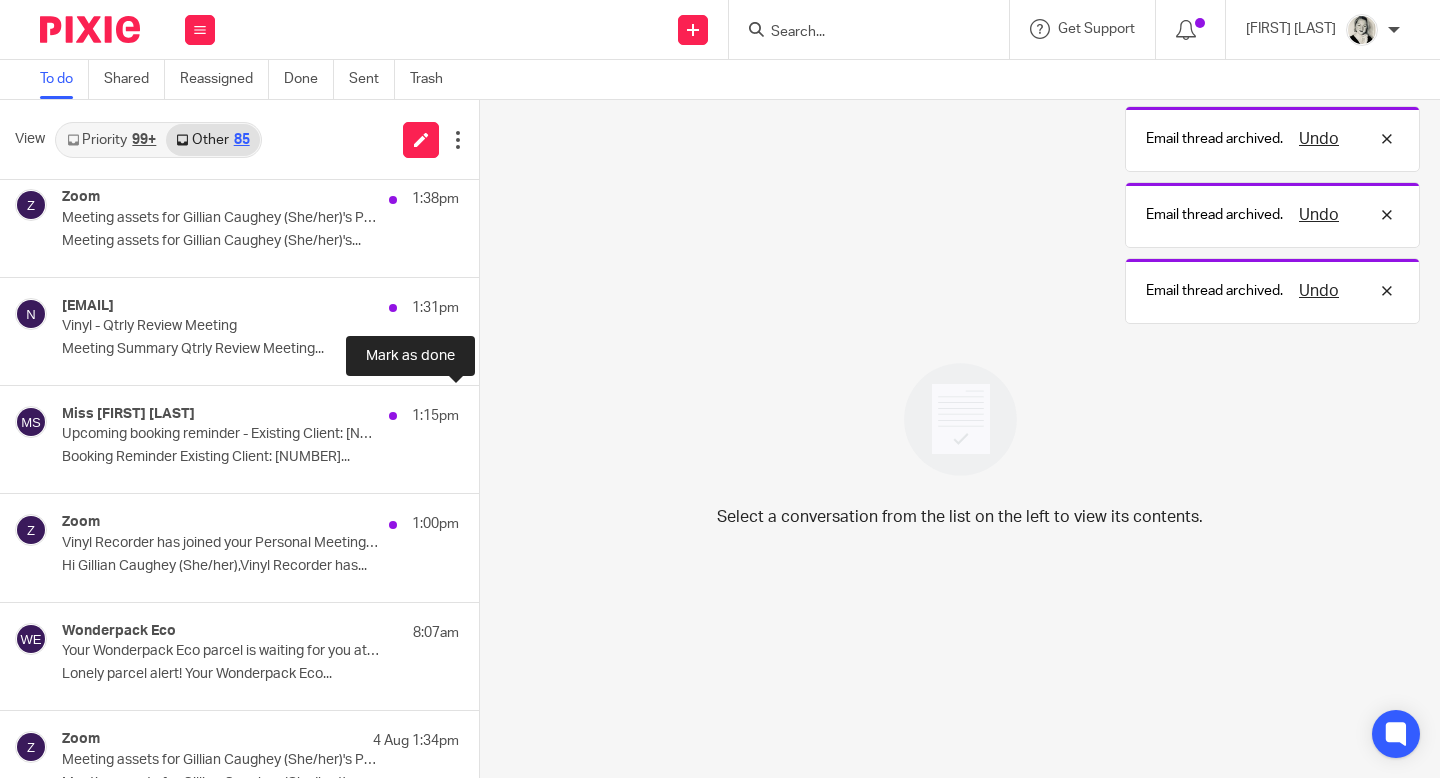 click at bounding box center [487, 412] 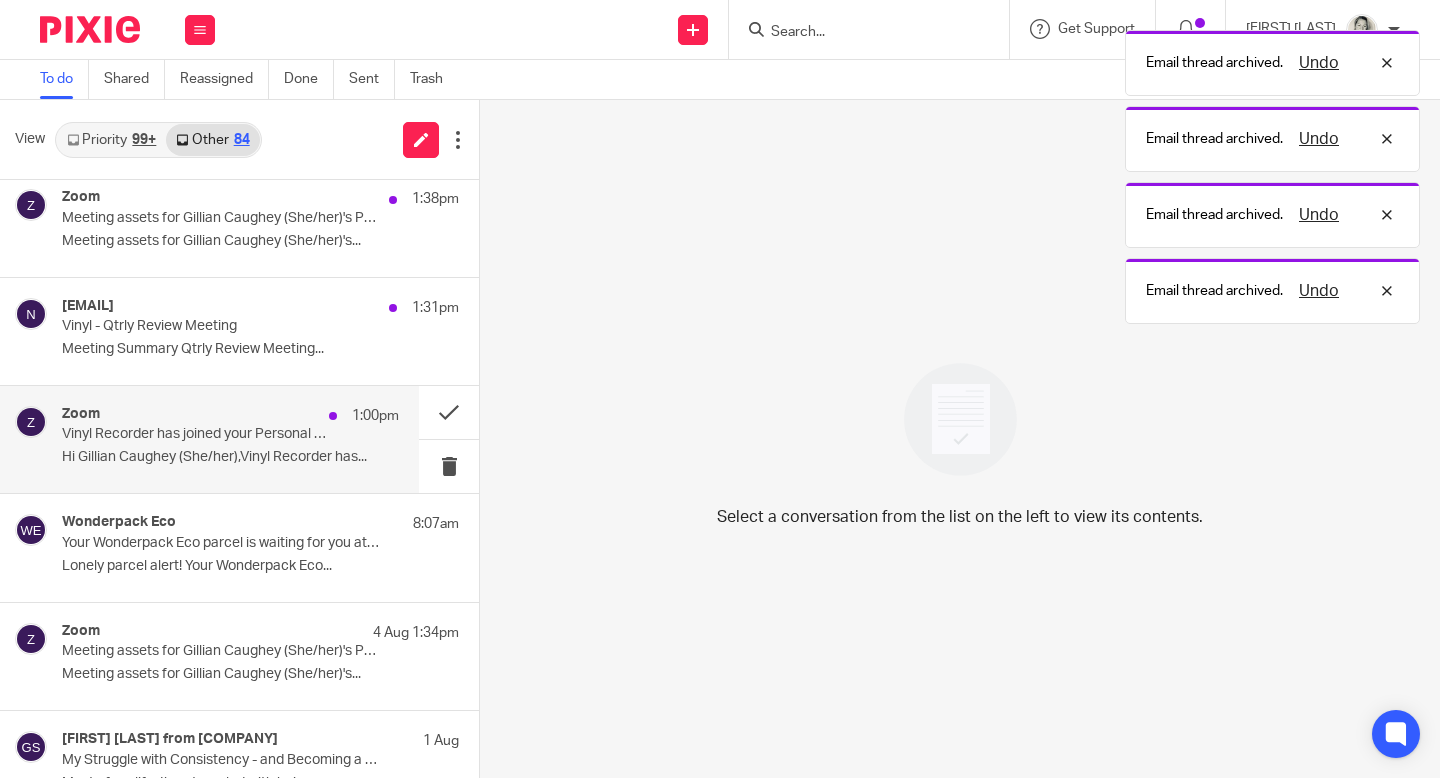 scroll, scrollTop: 0, scrollLeft: 0, axis: both 